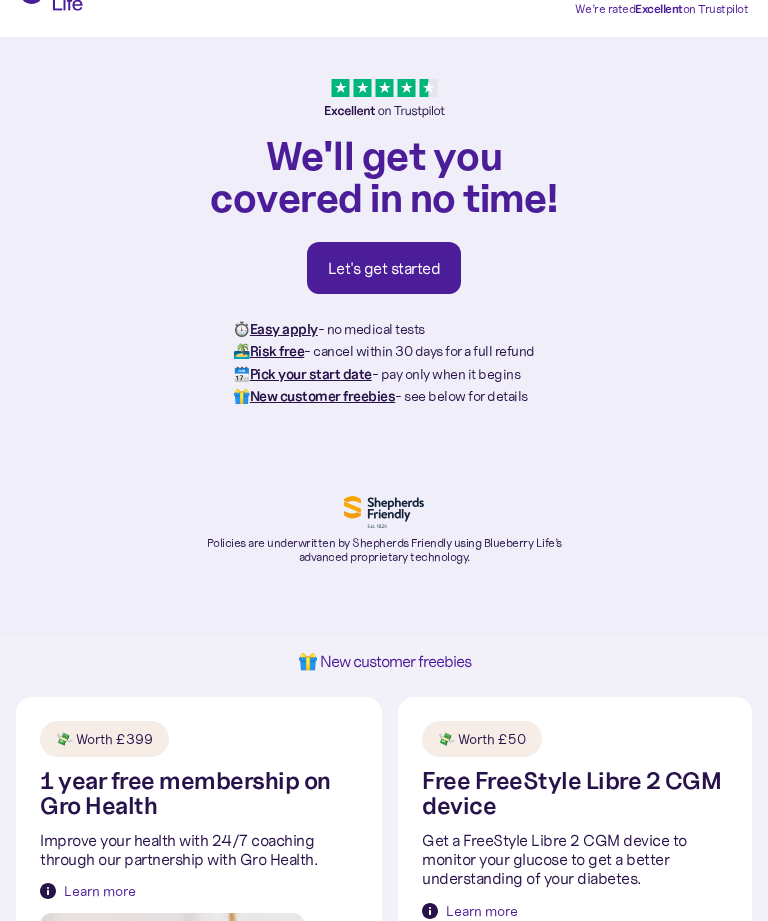 scroll, scrollTop: 0, scrollLeft: 0, axis: both 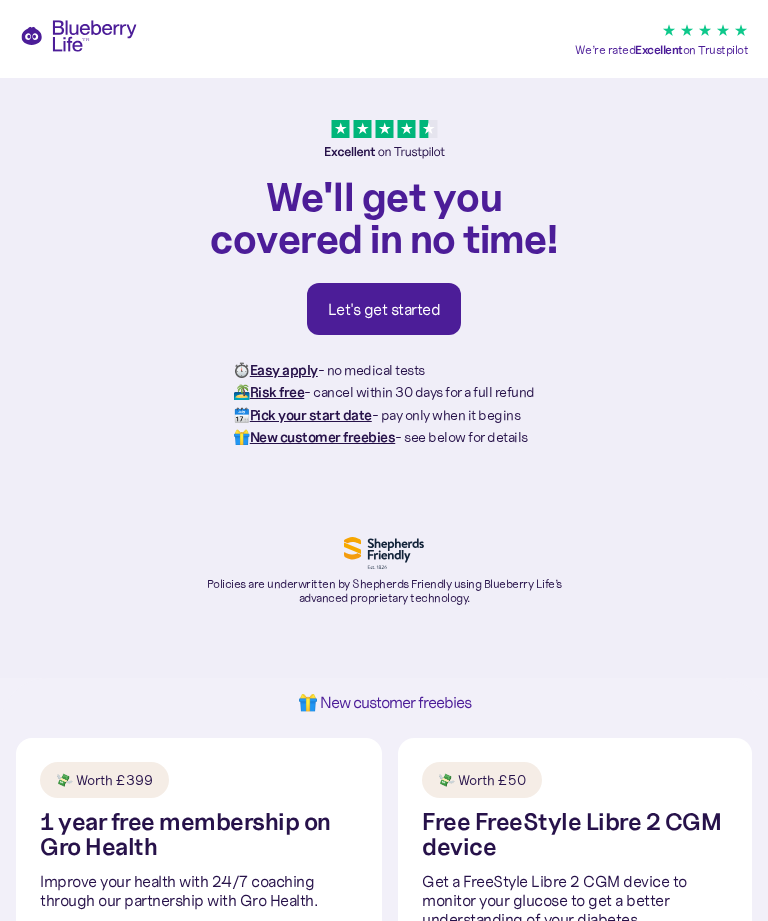 click on "Let's get started" at bounding box center (384, 309) 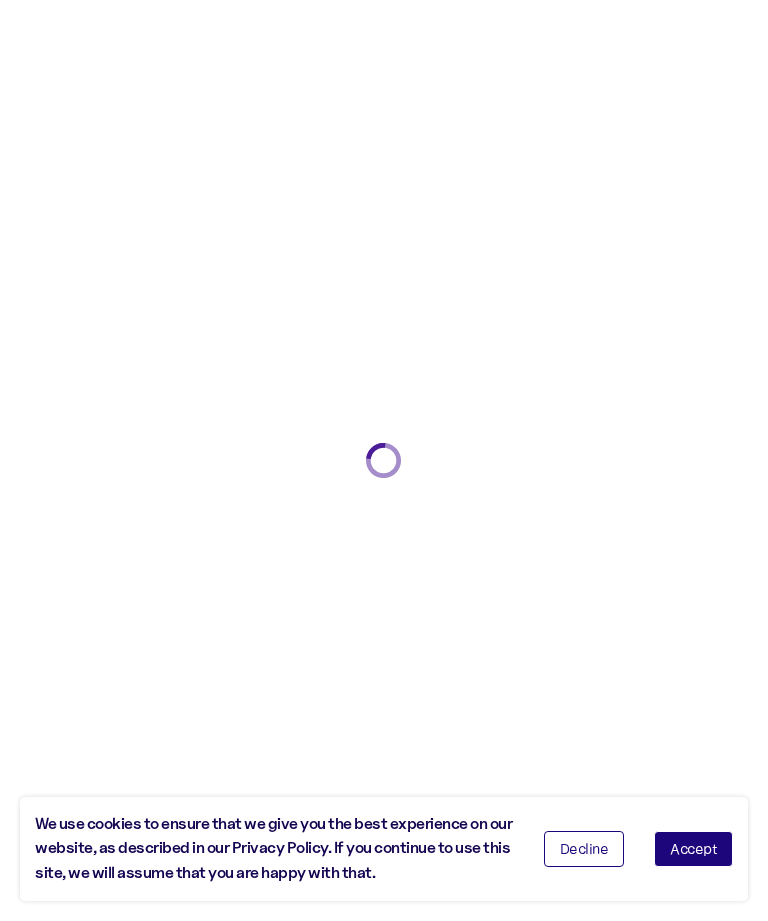 scroll, scrollTop: 0, scrollLeft: 0, axis: both 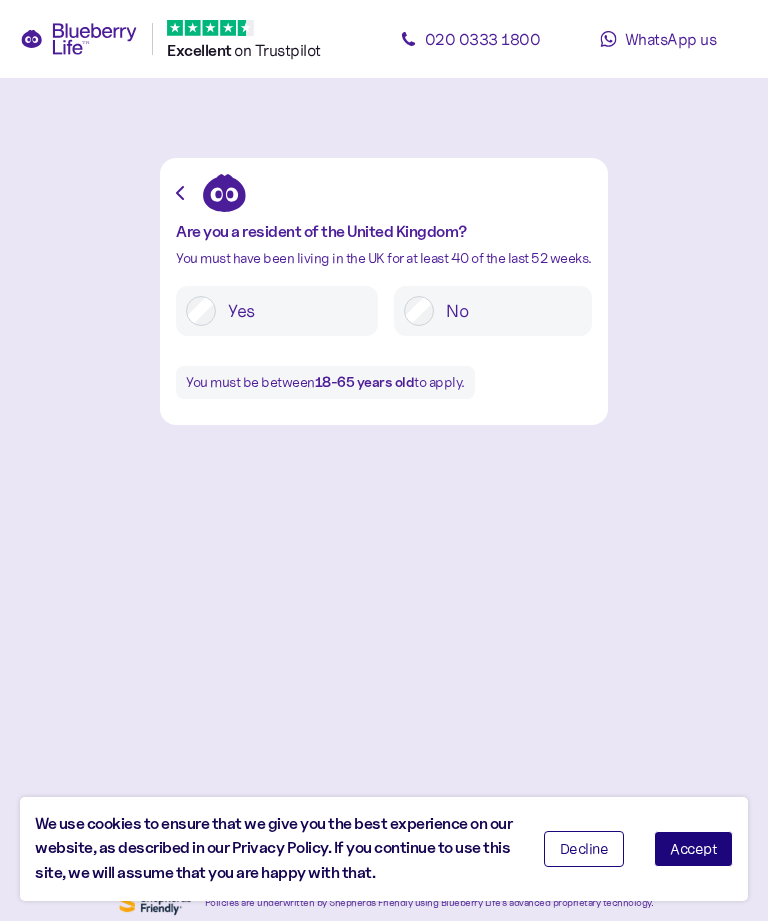 click on "Decline" at bounding box center [584, 849] 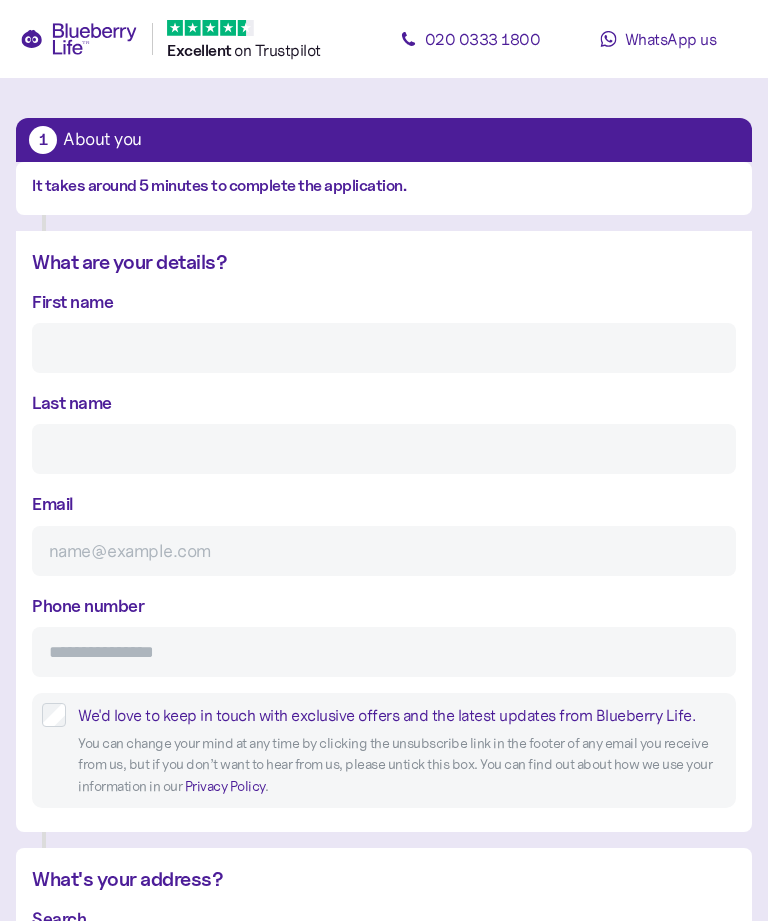 click on "First name" at bounding box center [384, 348] 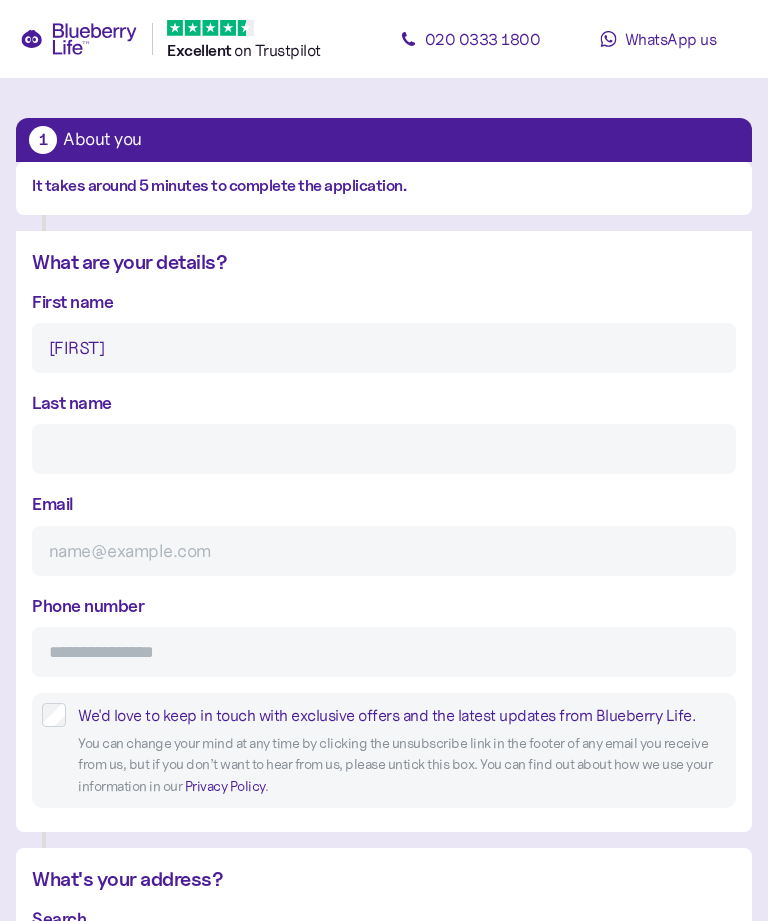 type on "Fleming" 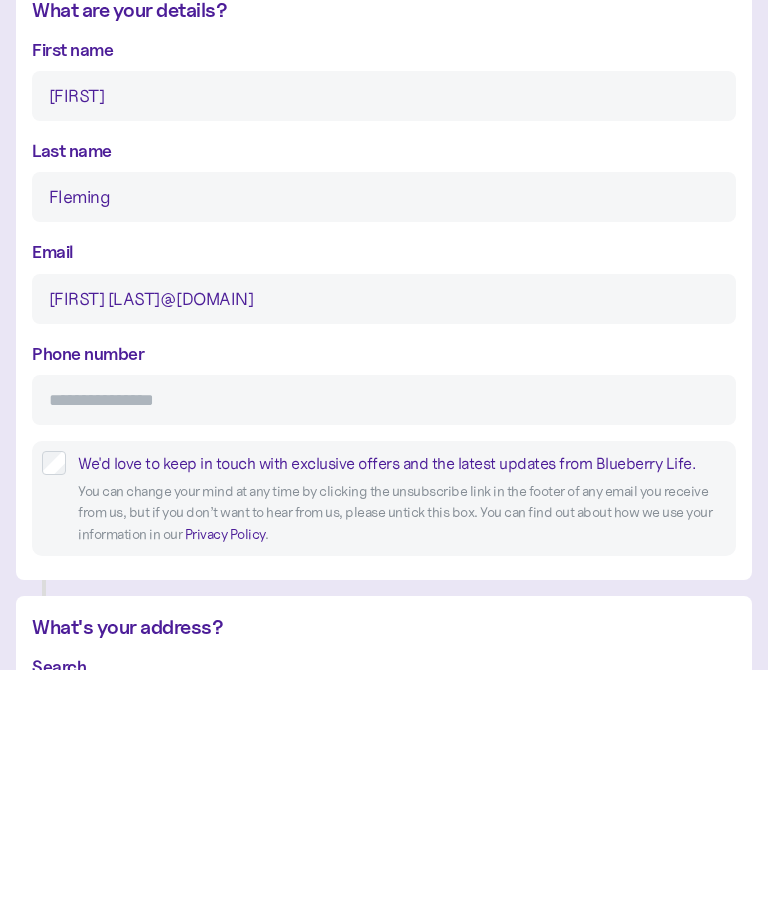 type on "[FIRST] [LAST]@[DOMAIN]" 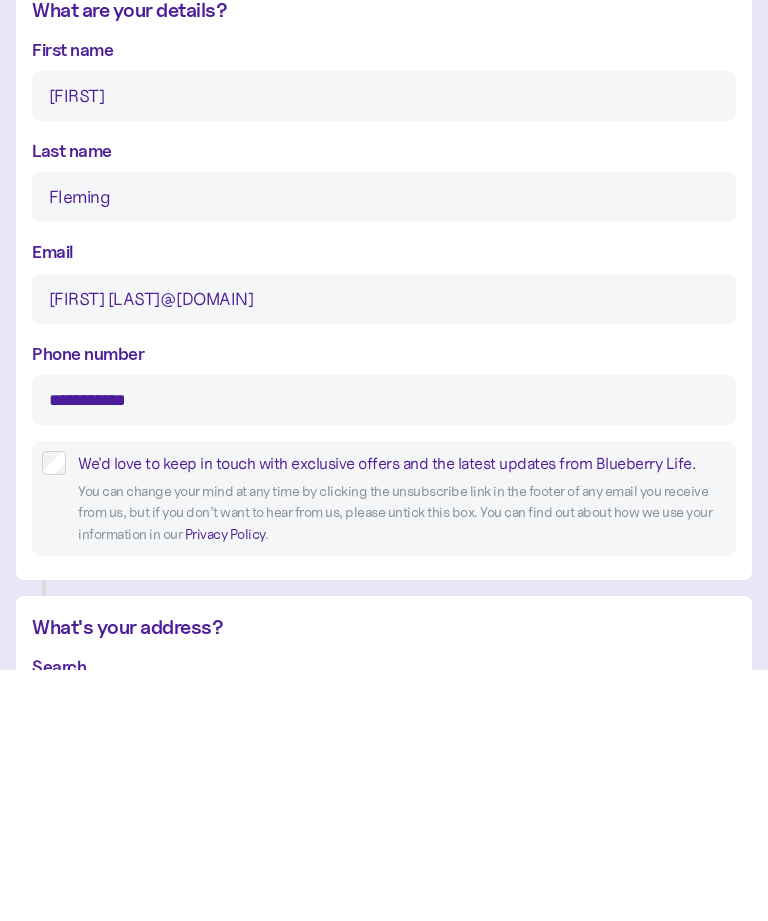 type on "**********" 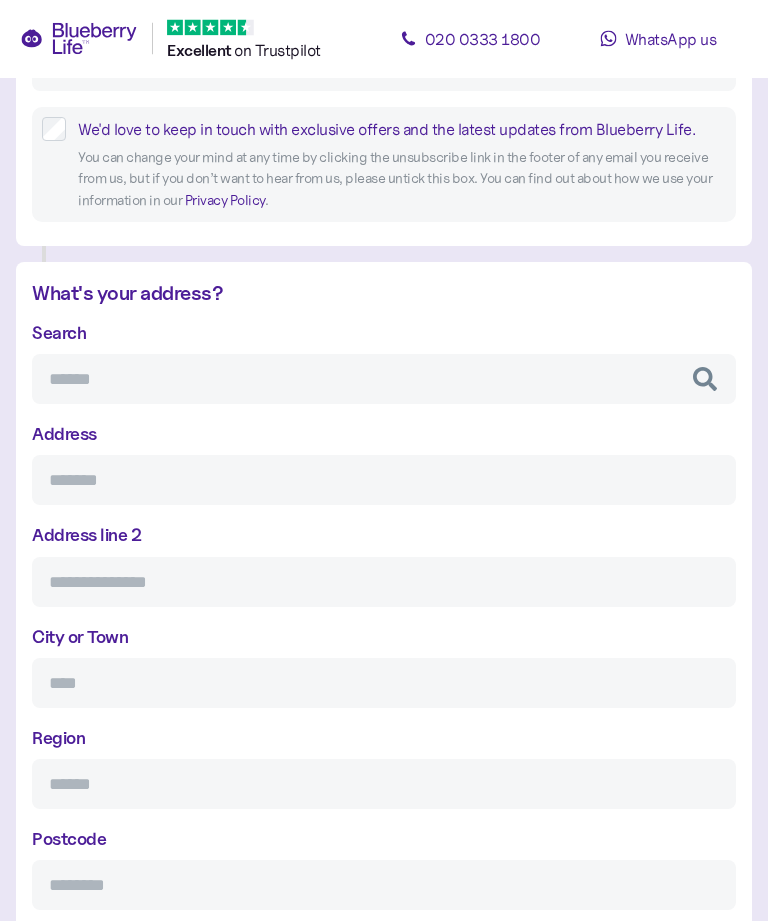 scroll, scrollTop: 586, scrollLeft: 0, axis: vertical 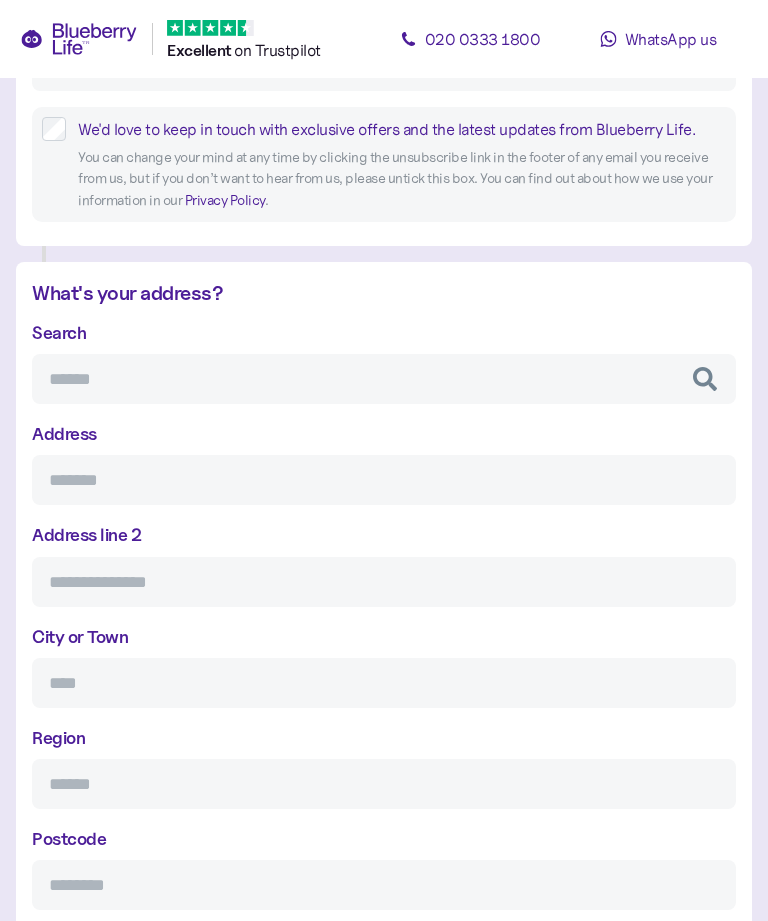 click on "Search" at bounding box center [384, 379] 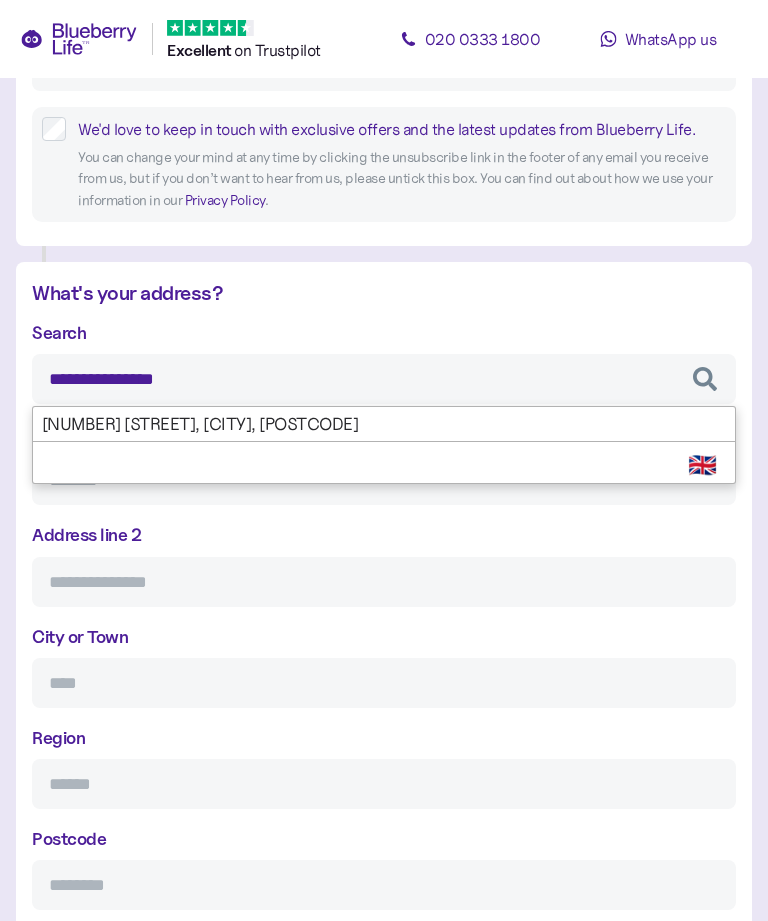 type on "**********" 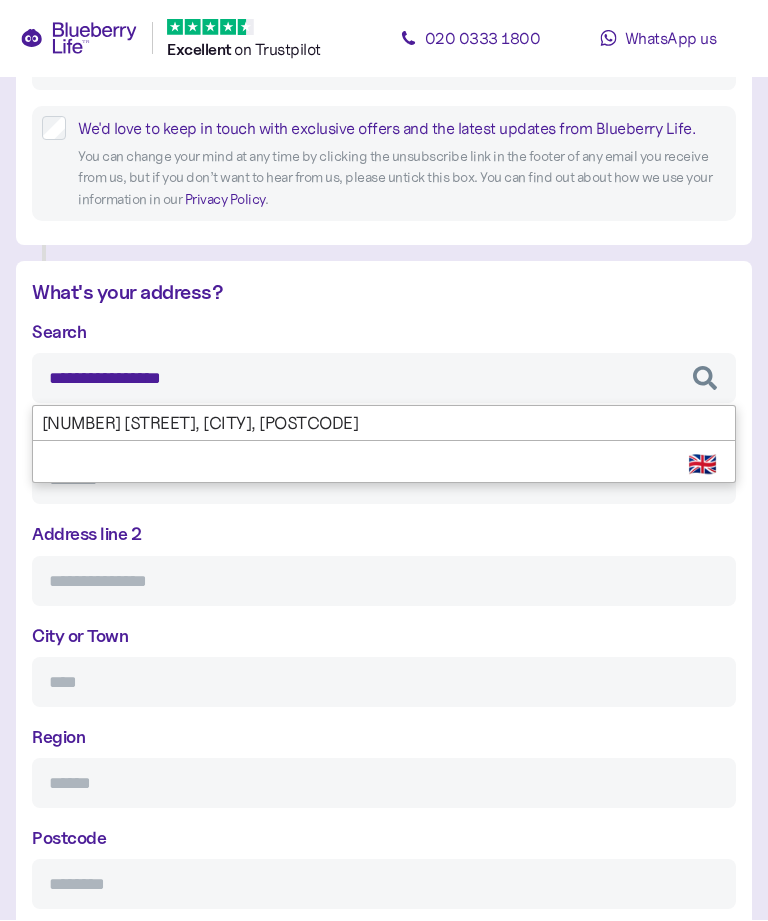 click on "**********" at bounding box center [384, 615] 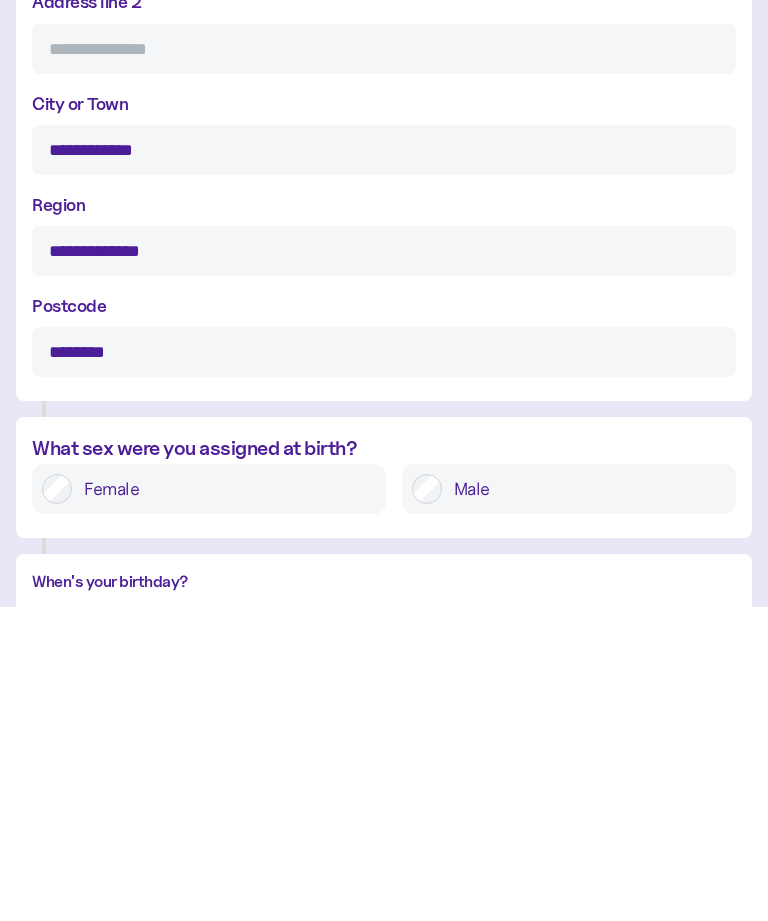 scroll, scrollTop: 814, scrollLeft: 0, axis: vertical 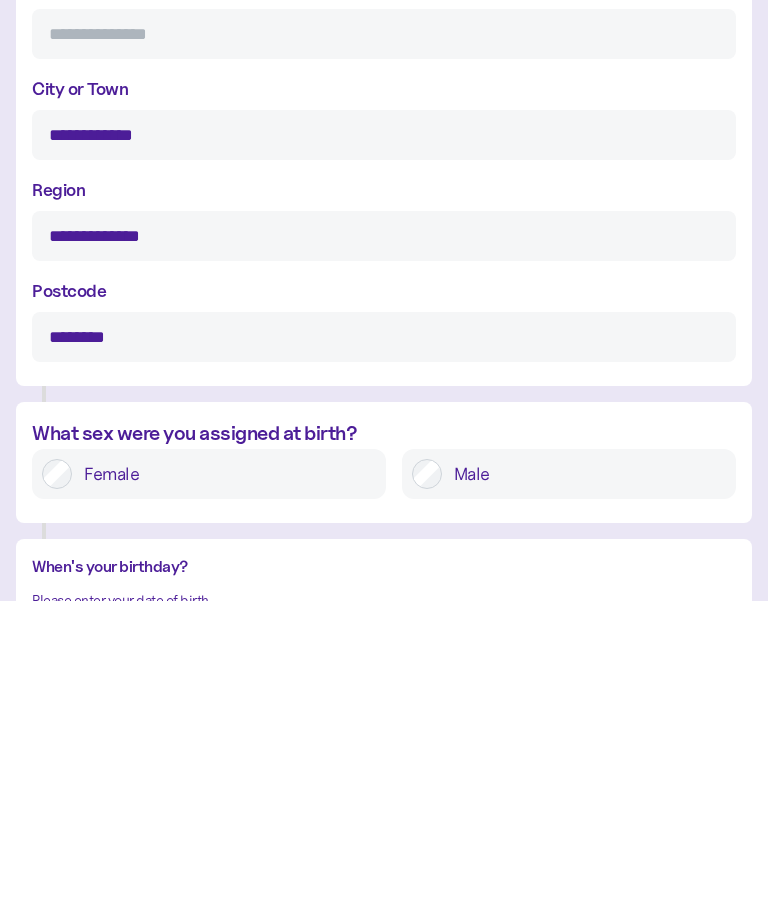 type on "**********" 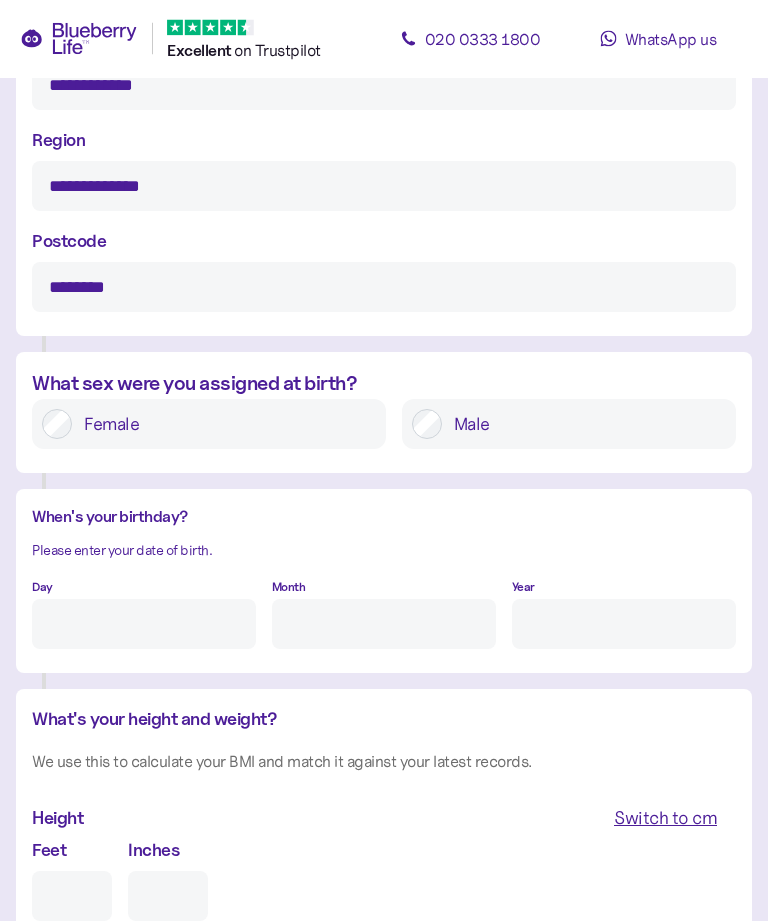 scroll, scrollTop: 1187, scrollLeft: 0, axis: vertical 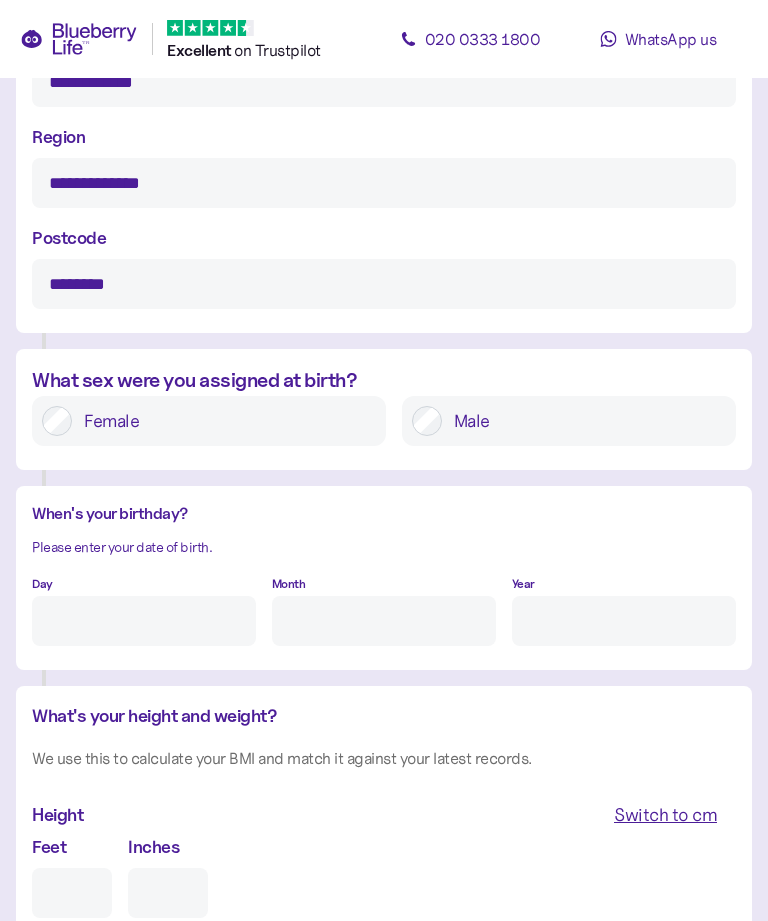 click on "Day" at bounding box center (144, 621) 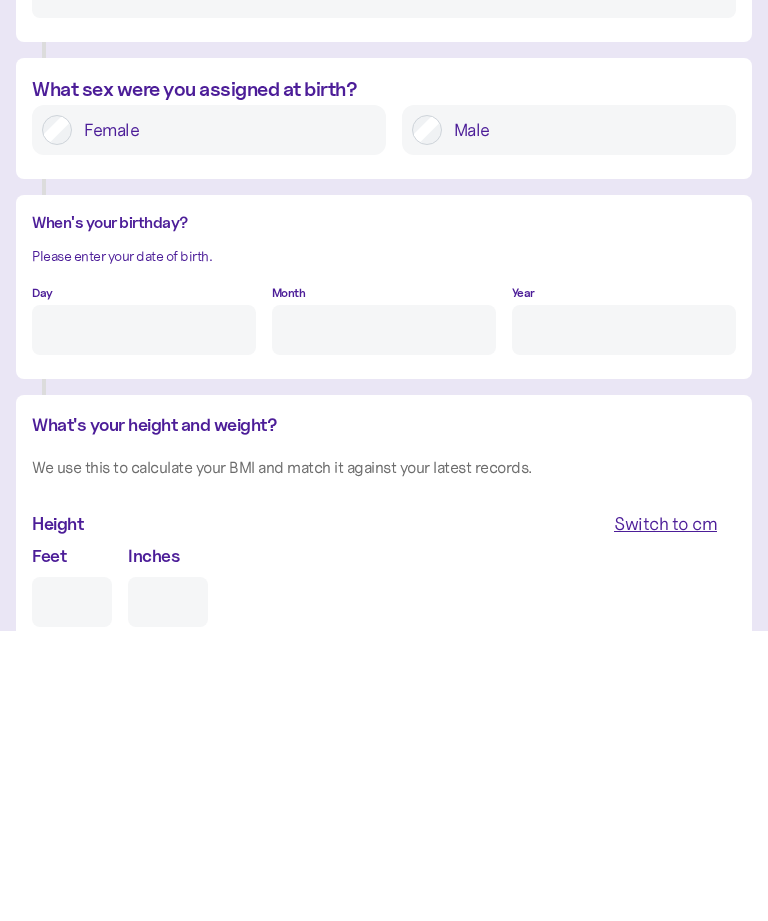 type on "07" 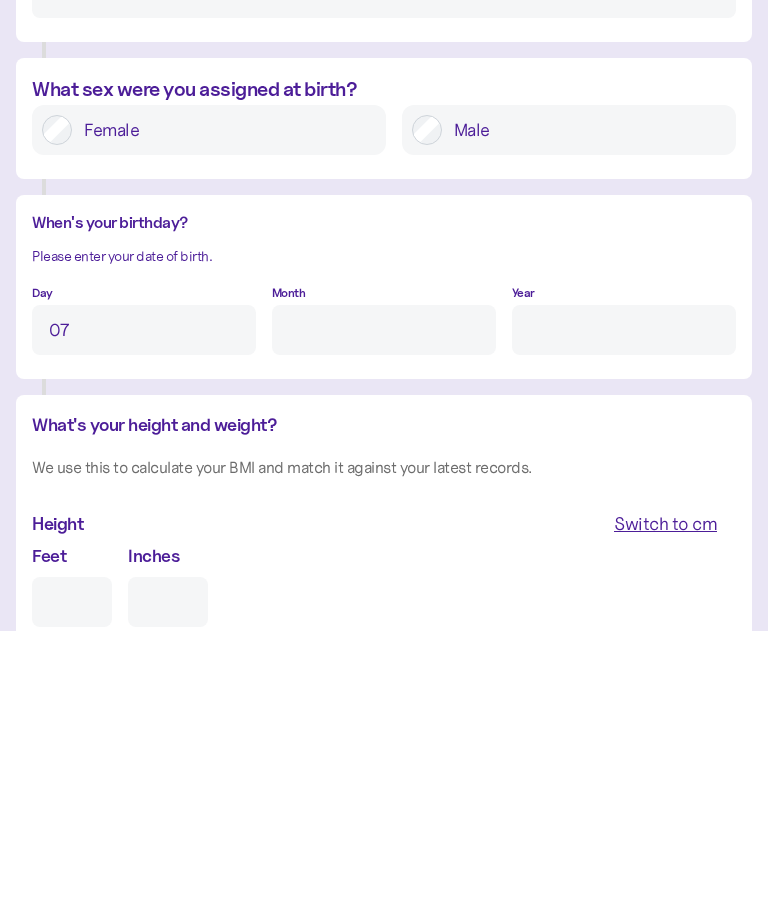 type on "12" 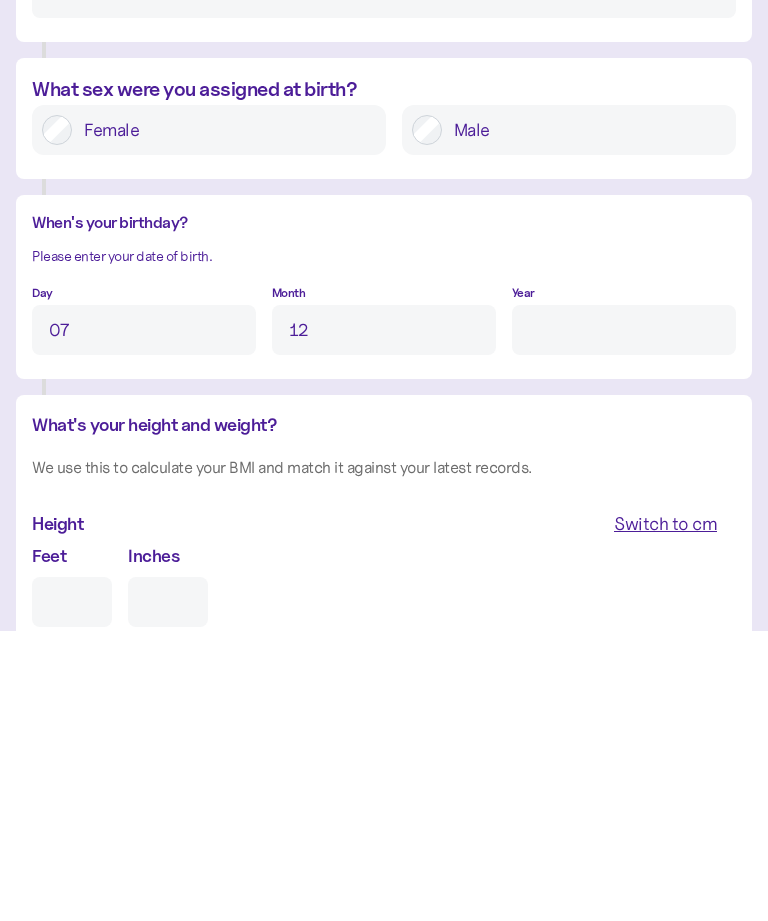 type on "****" 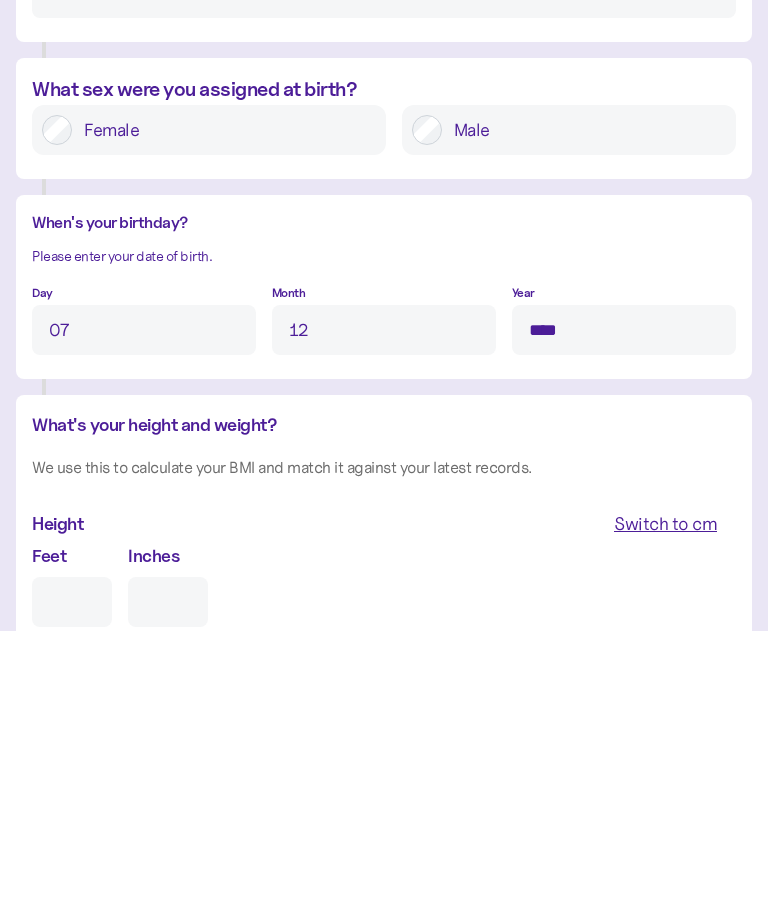 type on "7" 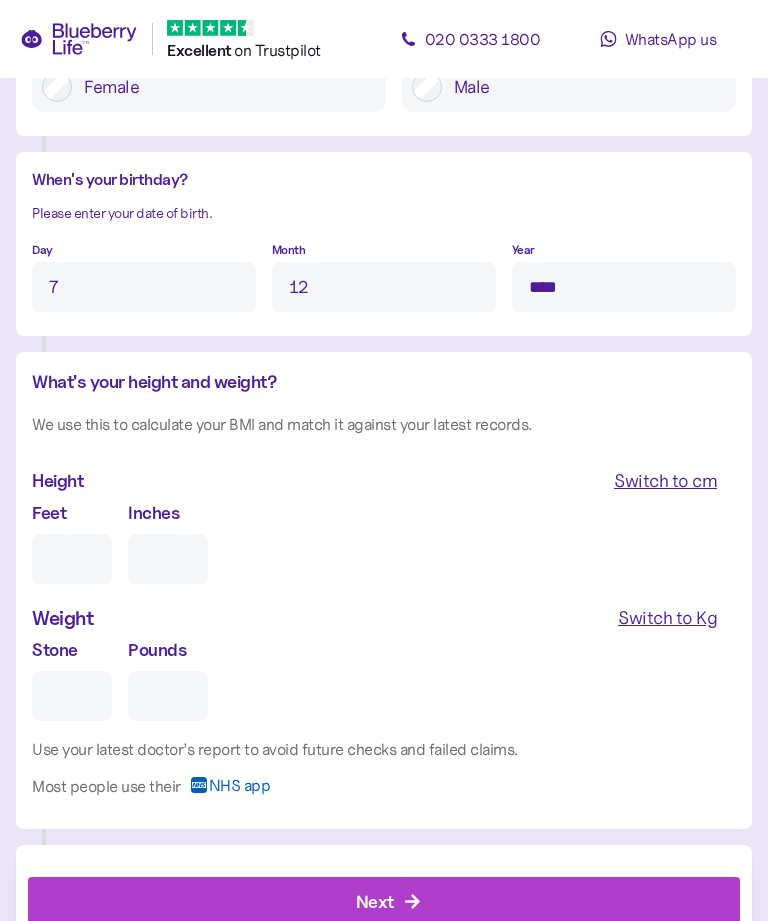 scroll, scrollTop: 1523, scrollLeft: 0, axis: vertical 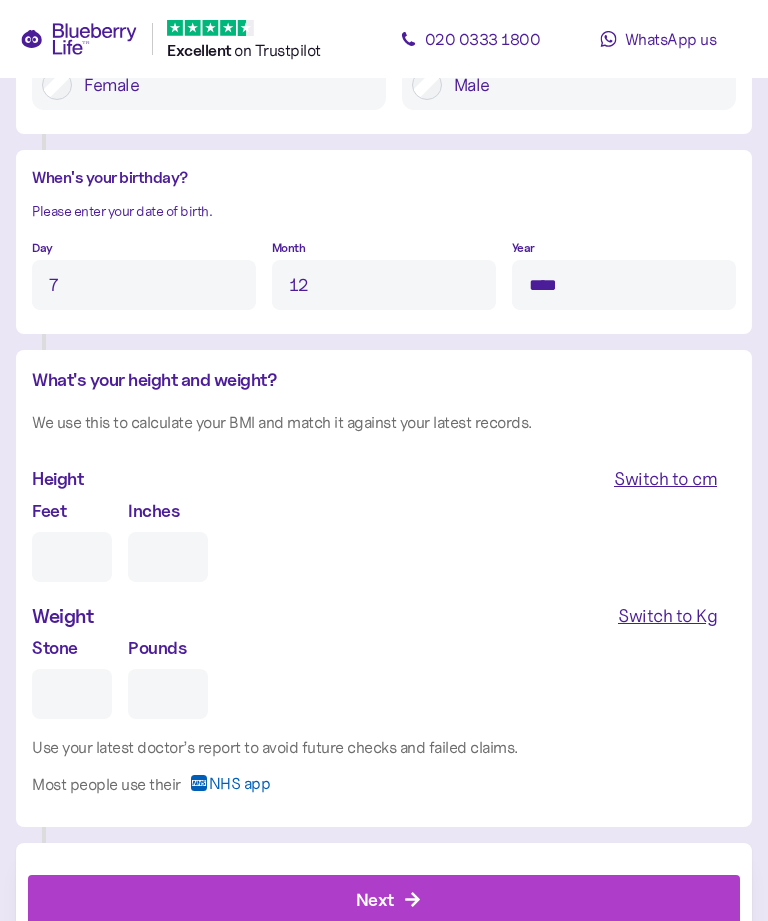 click on "Feet" at bounding box center (72, 557) 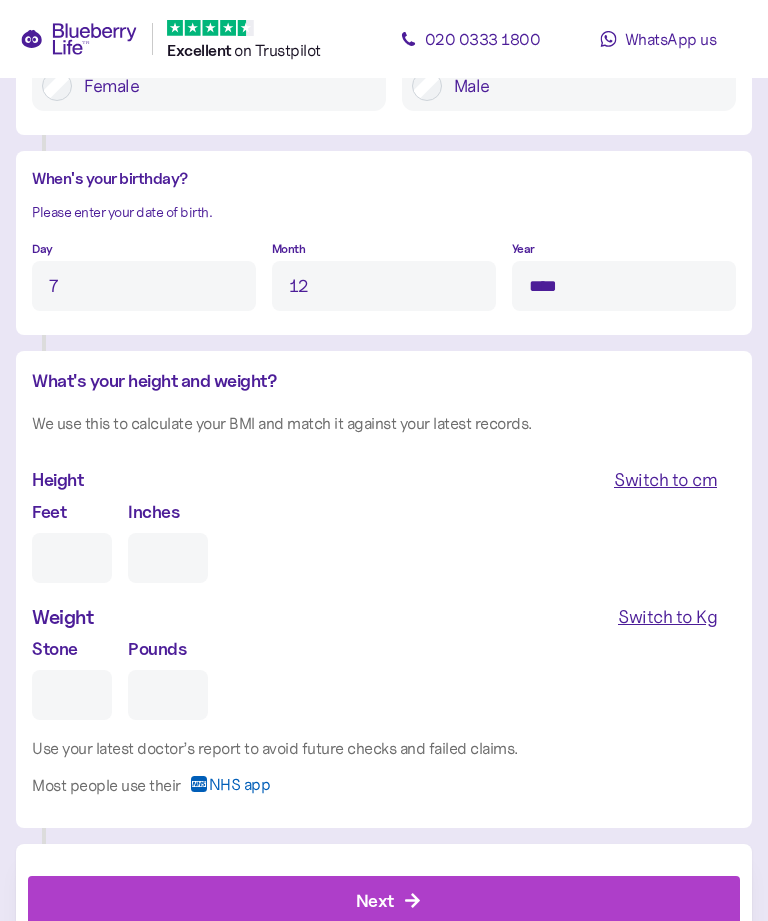 type on "4" 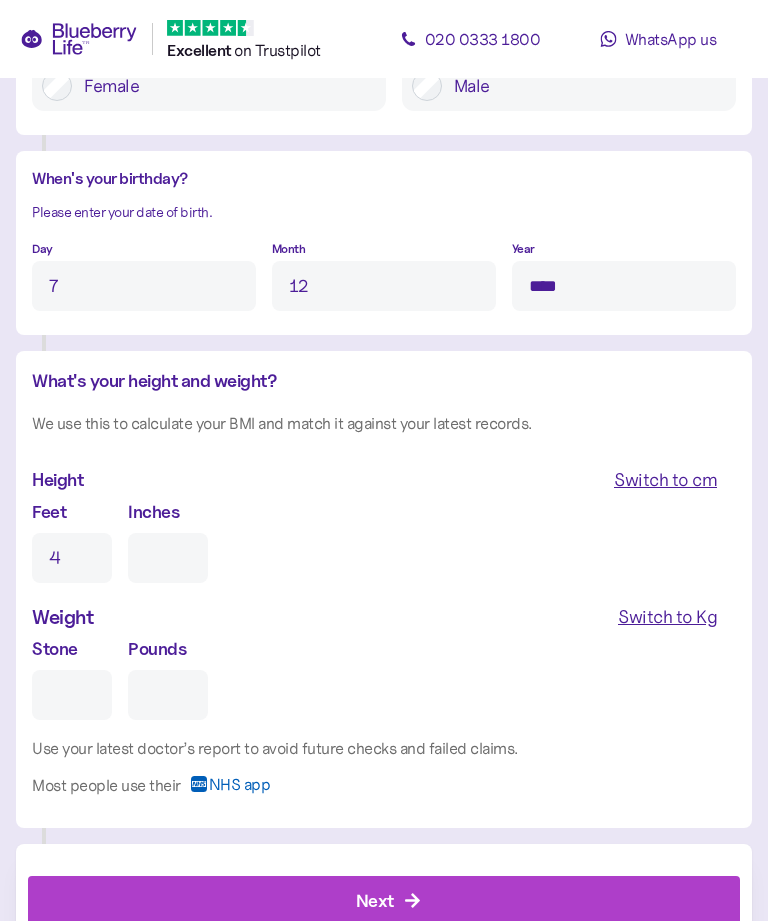 type on "0" 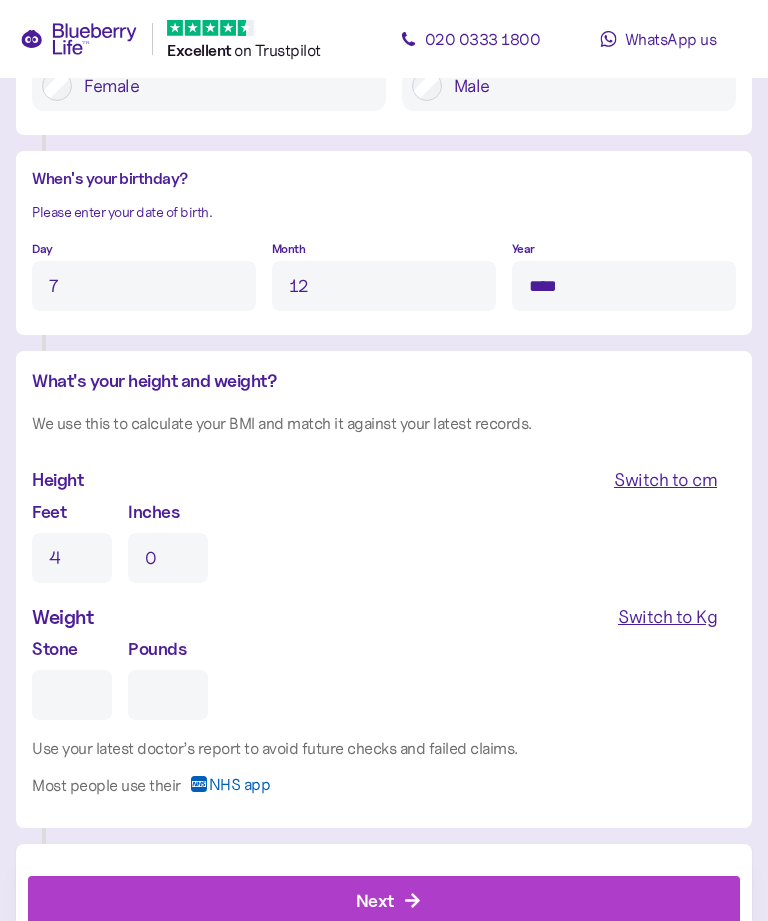 type on "4" 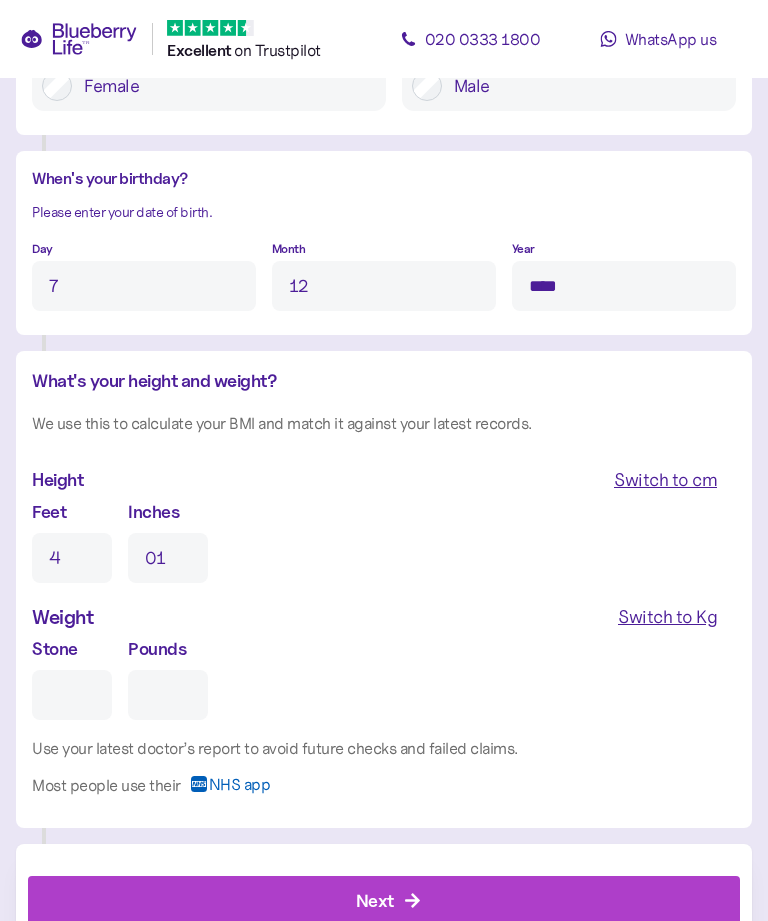 type on "0" 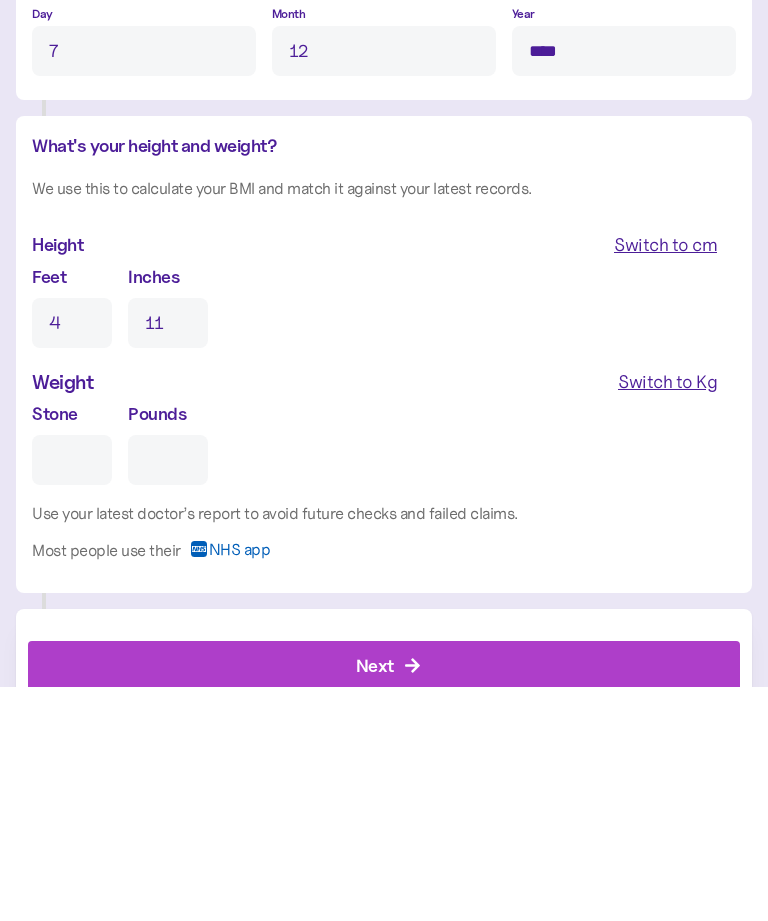type on "11" 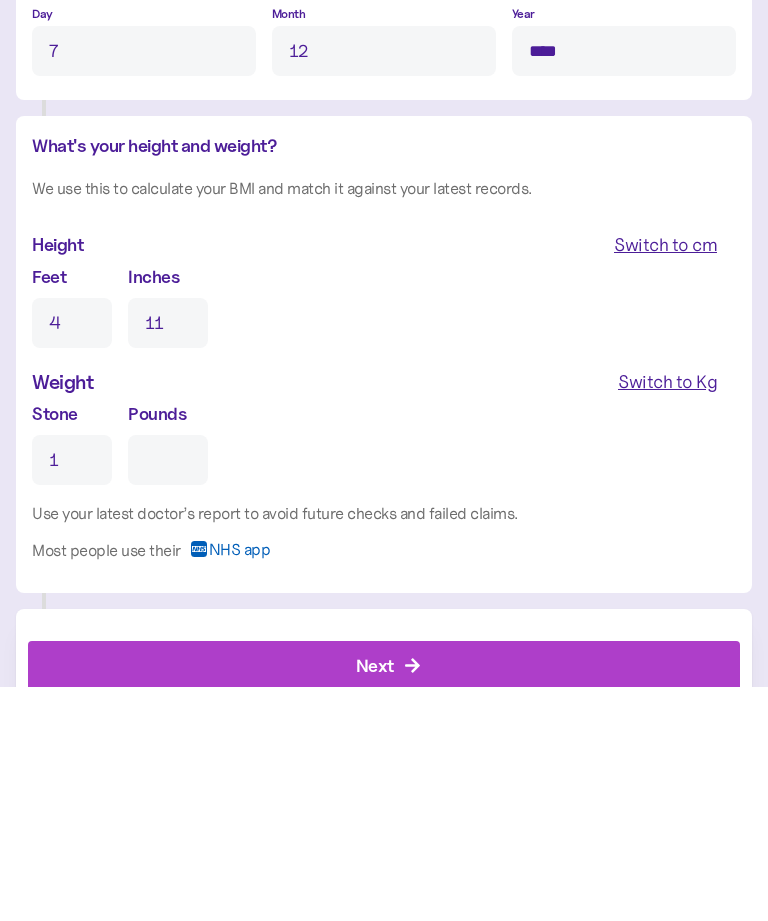 type on "0" 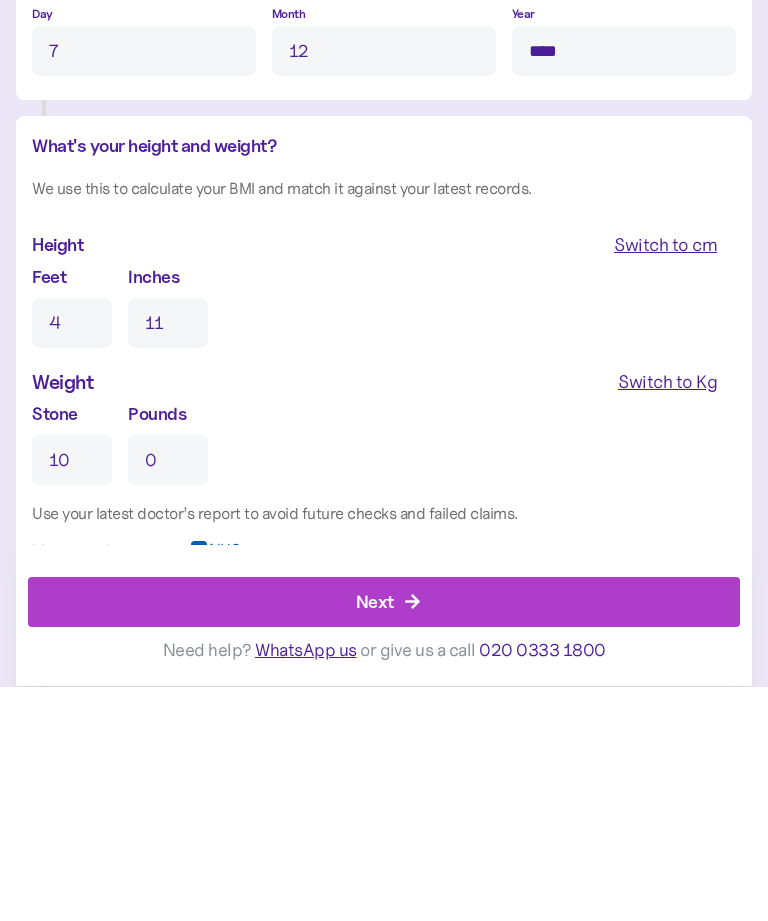 type on "10" 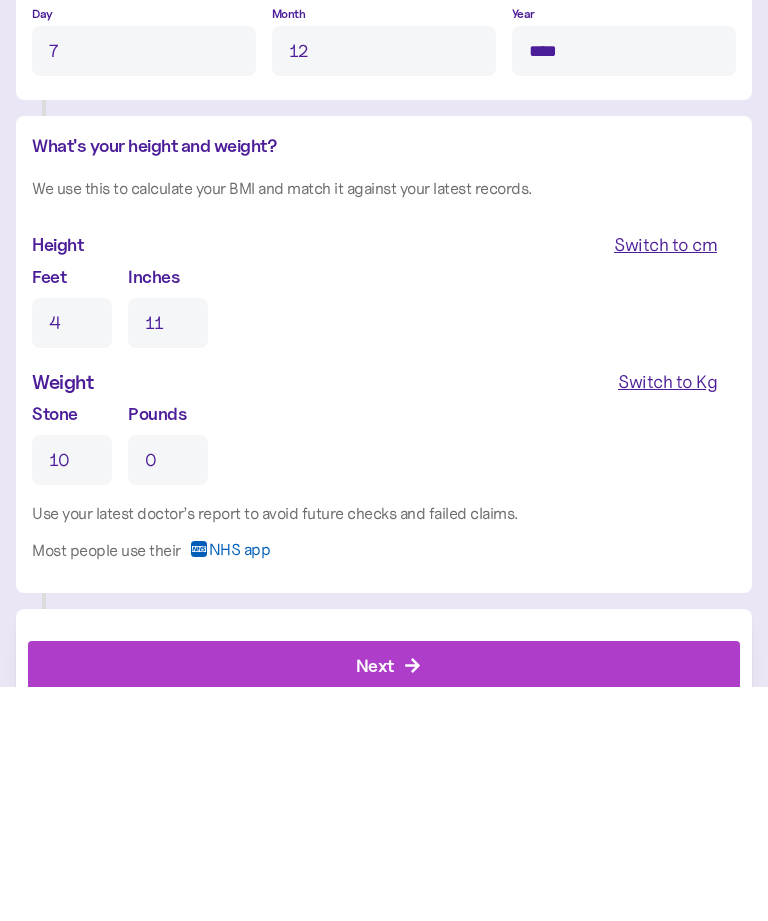 click on "0" at bounding box center [168, 695] 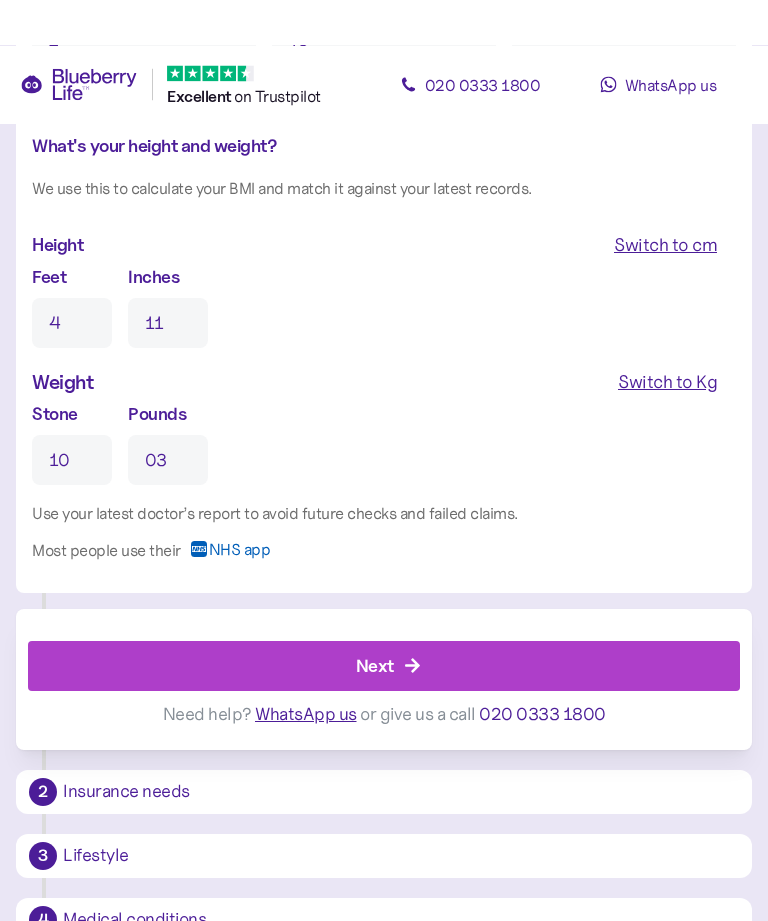 scroll, scrollTop: 1804, scrollLeft: 0, axis: vertical 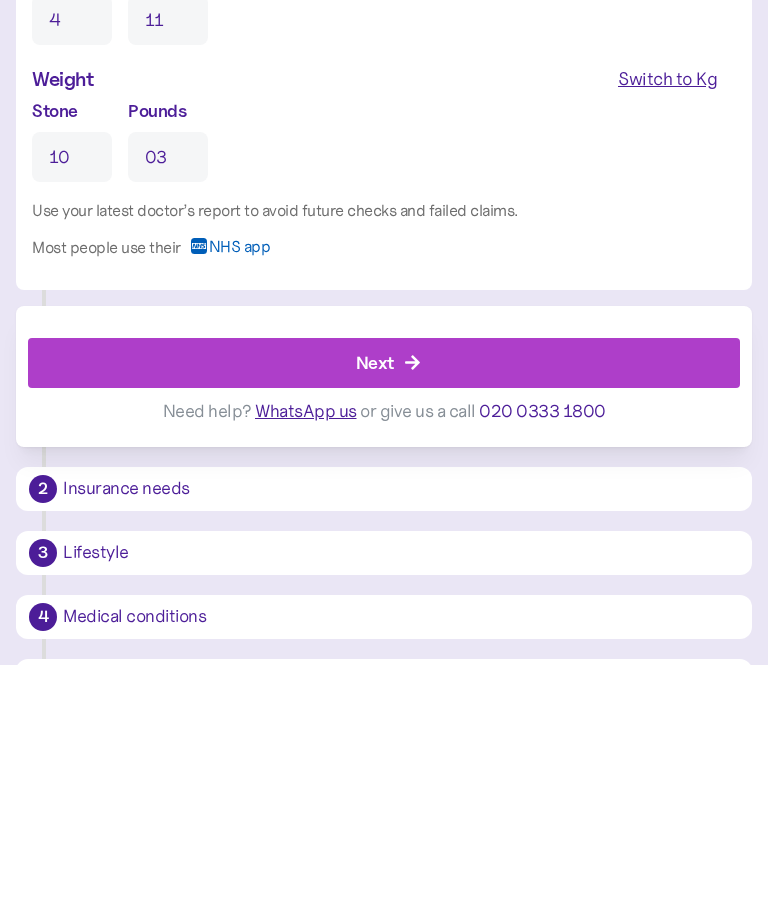 click on "Next" at bounding box center [375, 618] 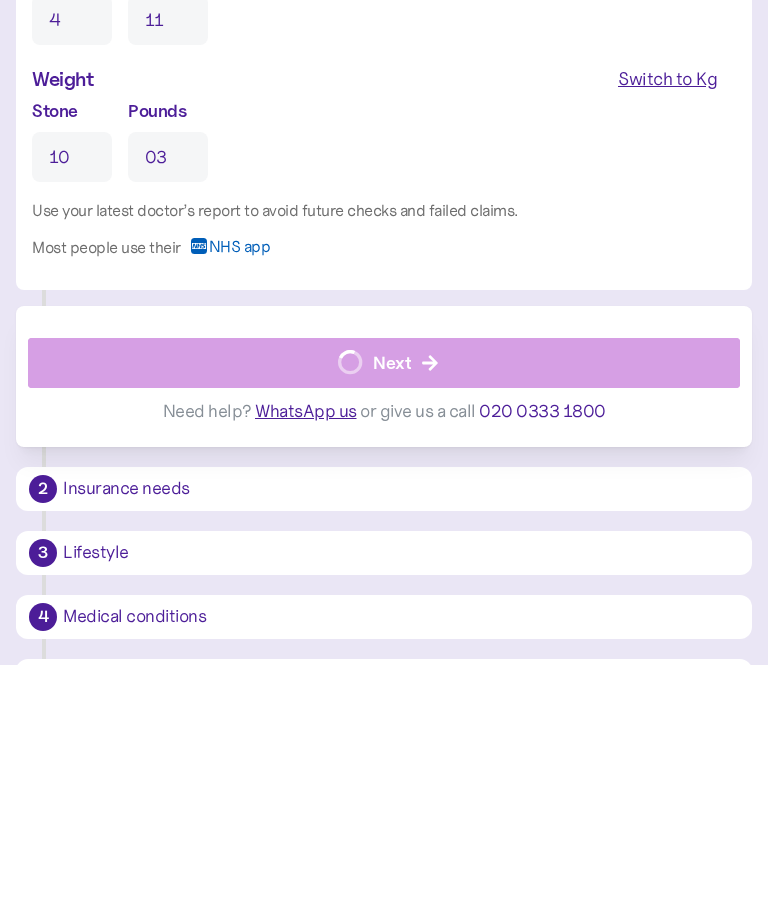 type on "3" 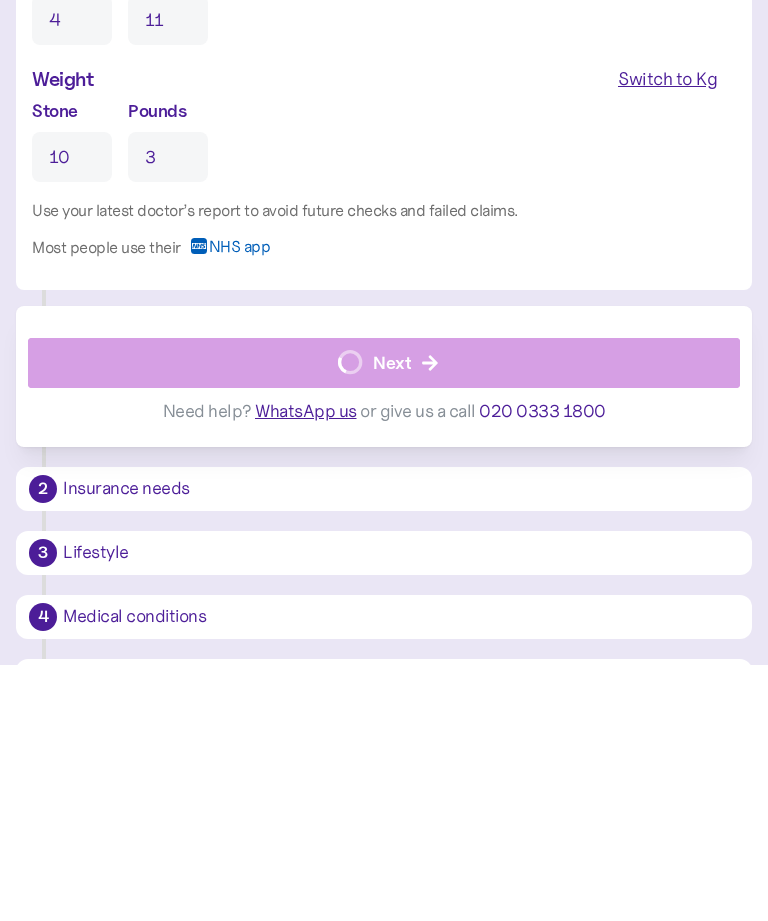 scroll, scrollTop: 1926, scrollLeft: 0, axis: vertical 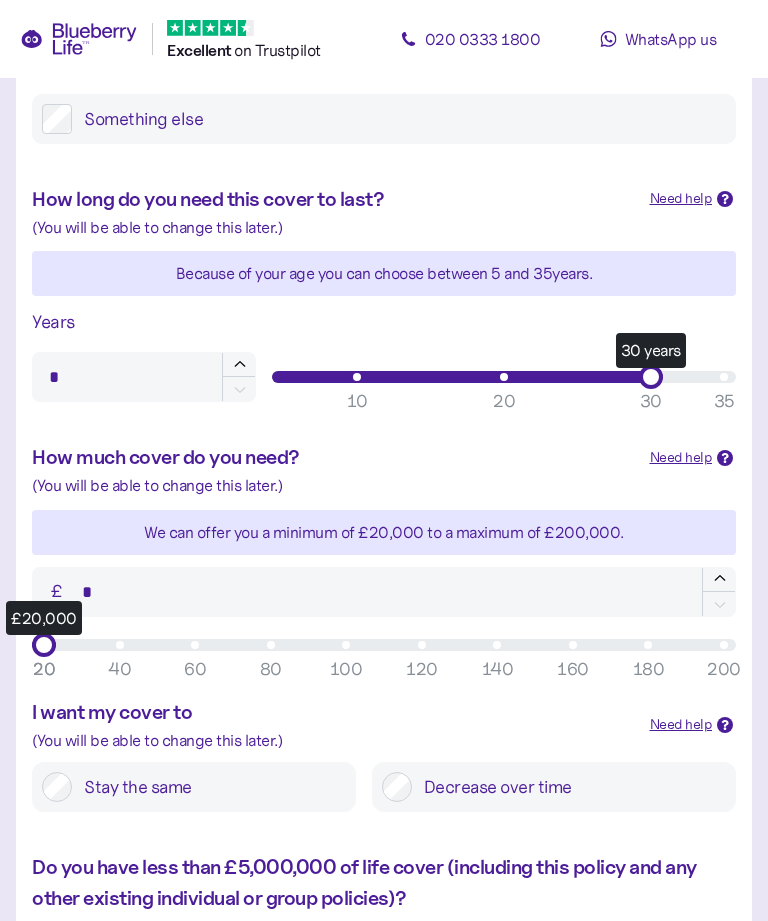 type on "**" 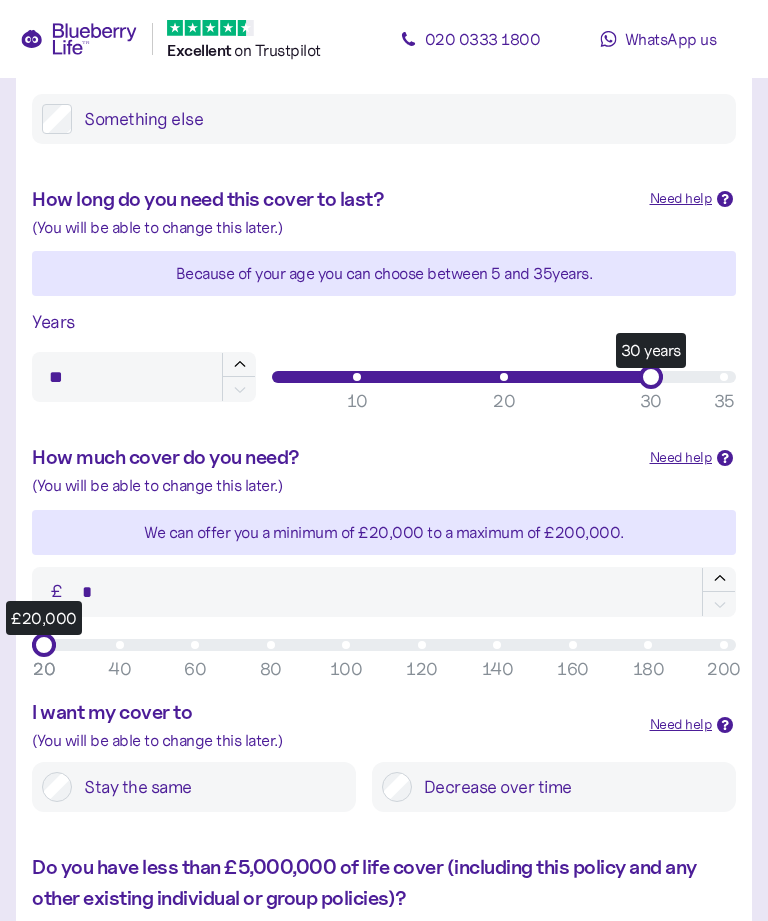 click on "30" at bounding box center [651, 401] 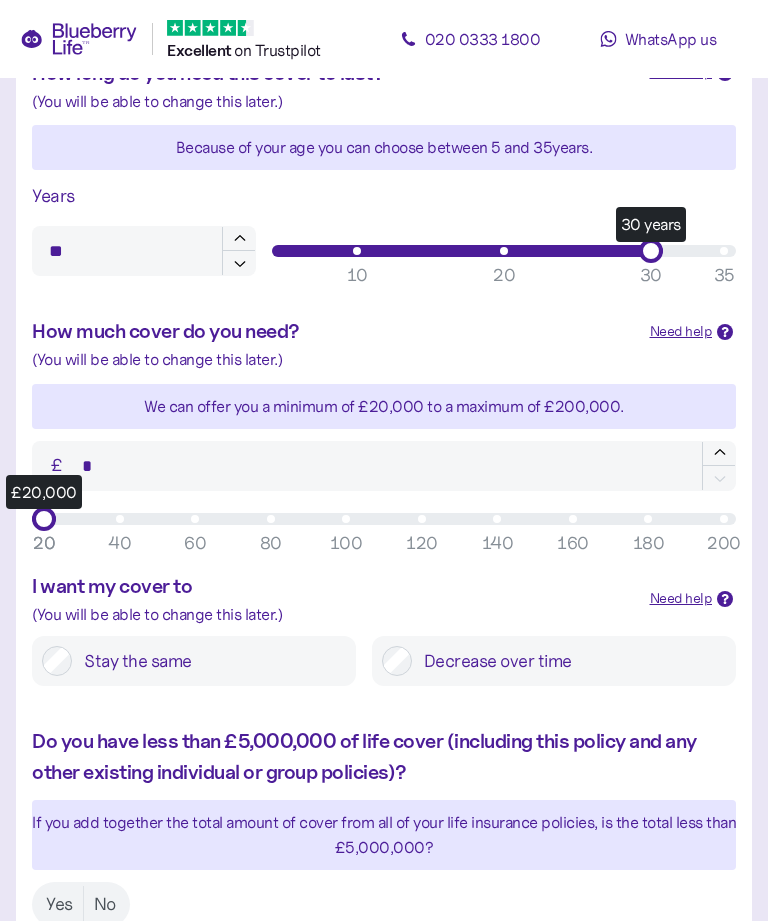 scroll, scrollTop: 584, scrollLeft: 0, axis: vertical 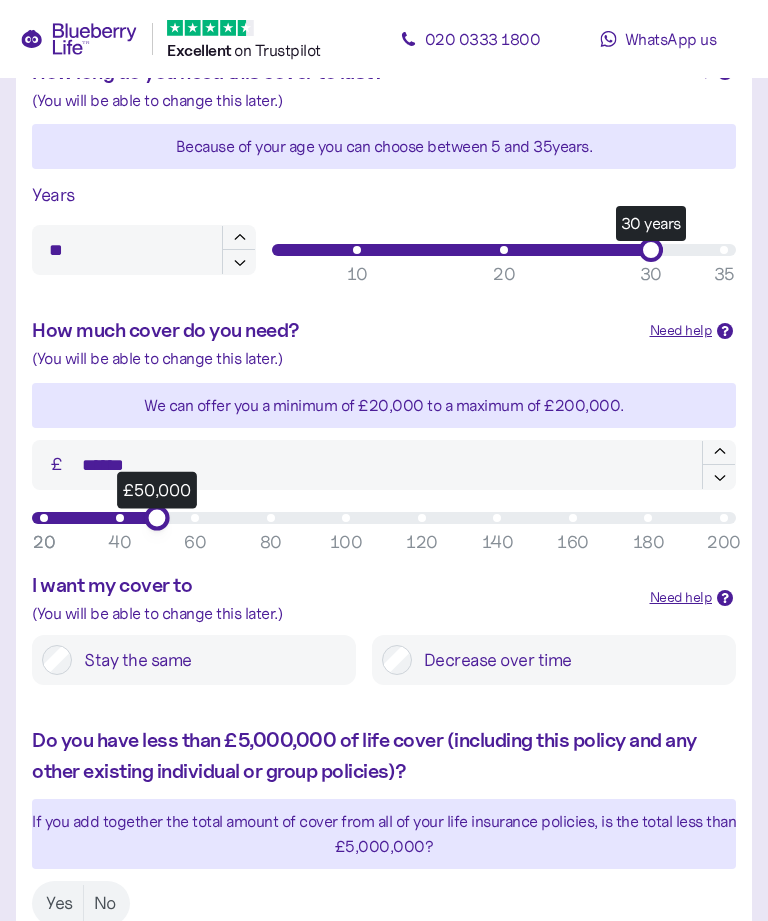type on "******" 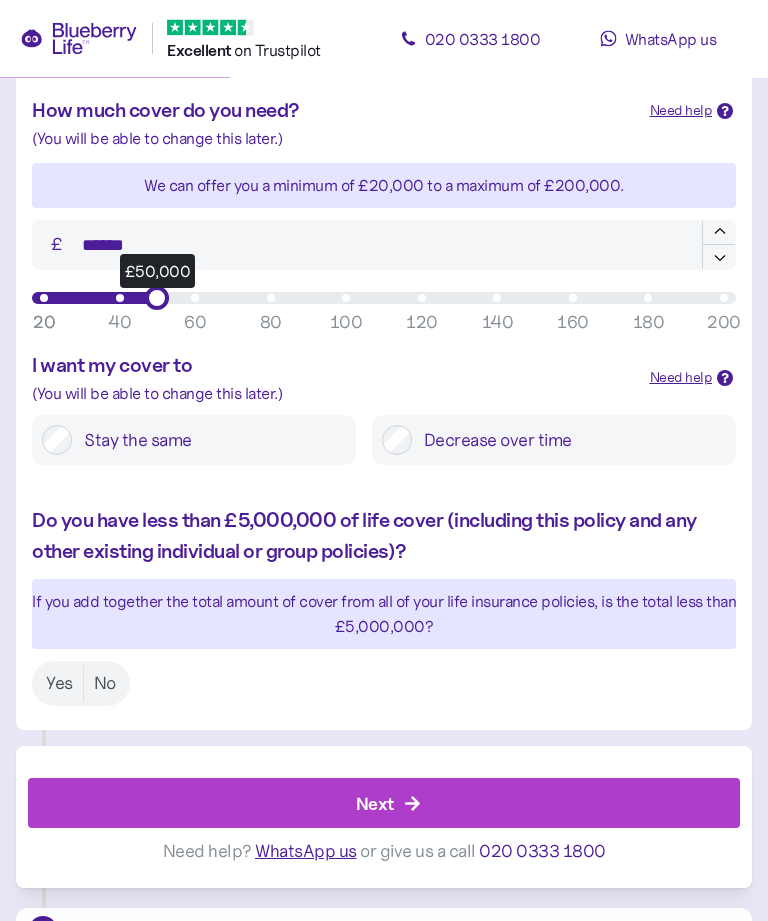 scroll, scrollTop: 805, scrollLeft: 0, axis: vertical 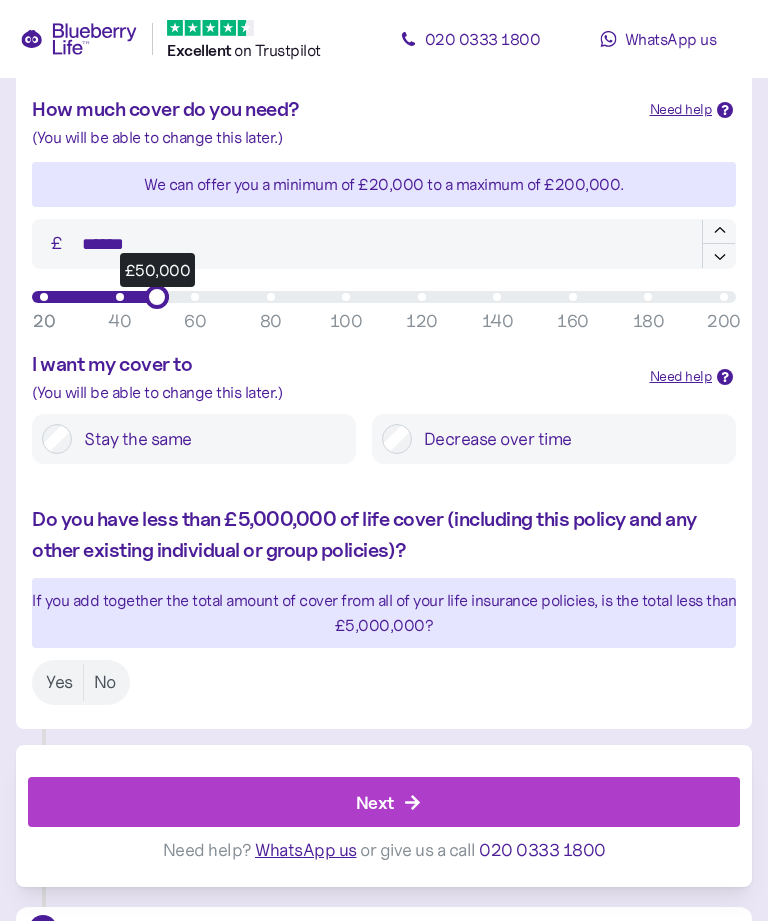 click on "Yes" at bounding box center [59, 682] 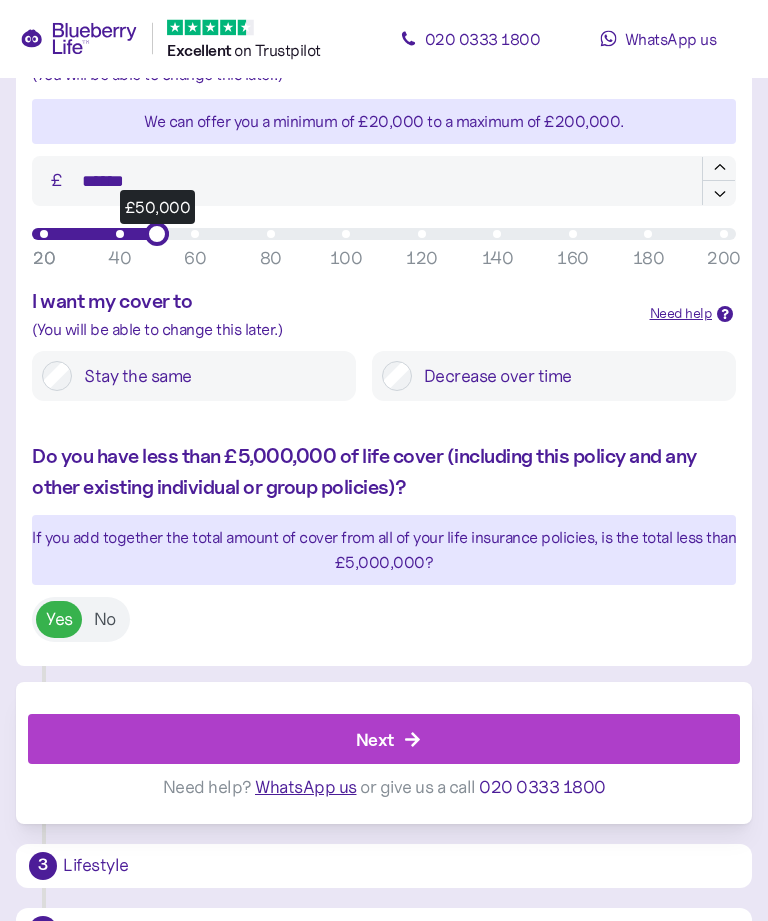 scroll, scrollTop: 894, scrollLeft: 0, axis: vertical 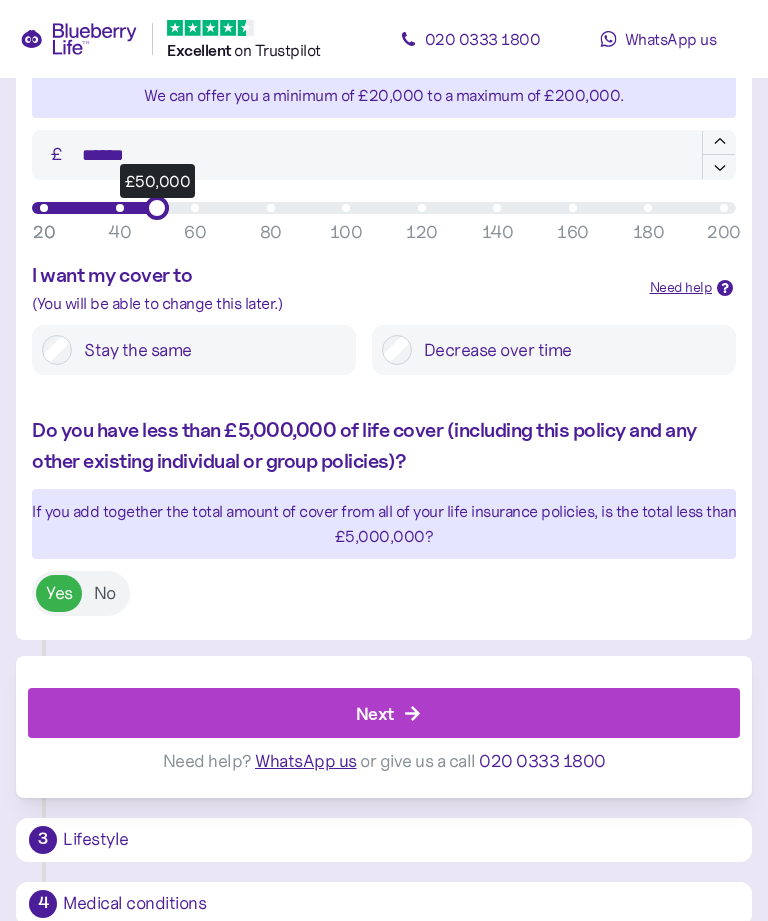 click on "Next" at bounding box center [375, 713] 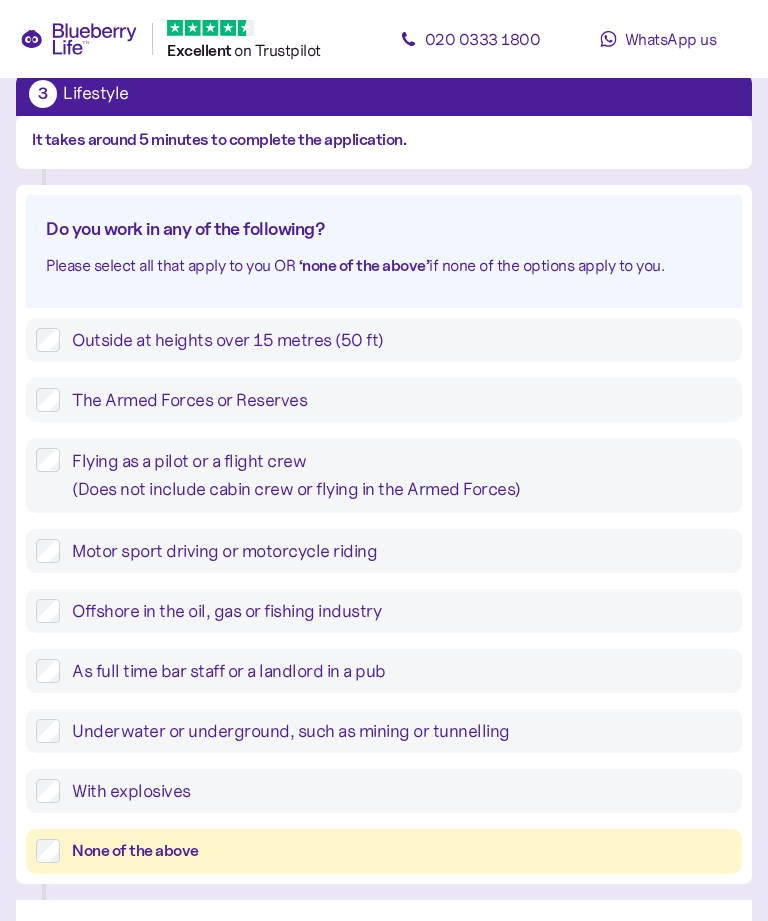 scroll, scrollTop: 170, scrollLeft: 0, axis: vertical 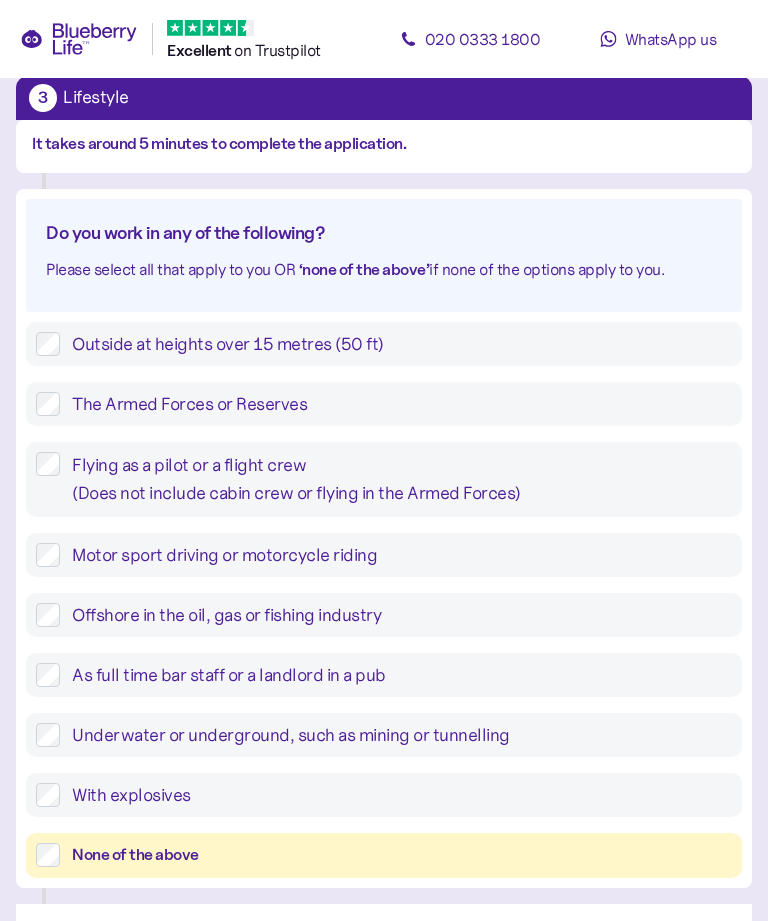 click on "None of the above" at bounding box center [396, 855] 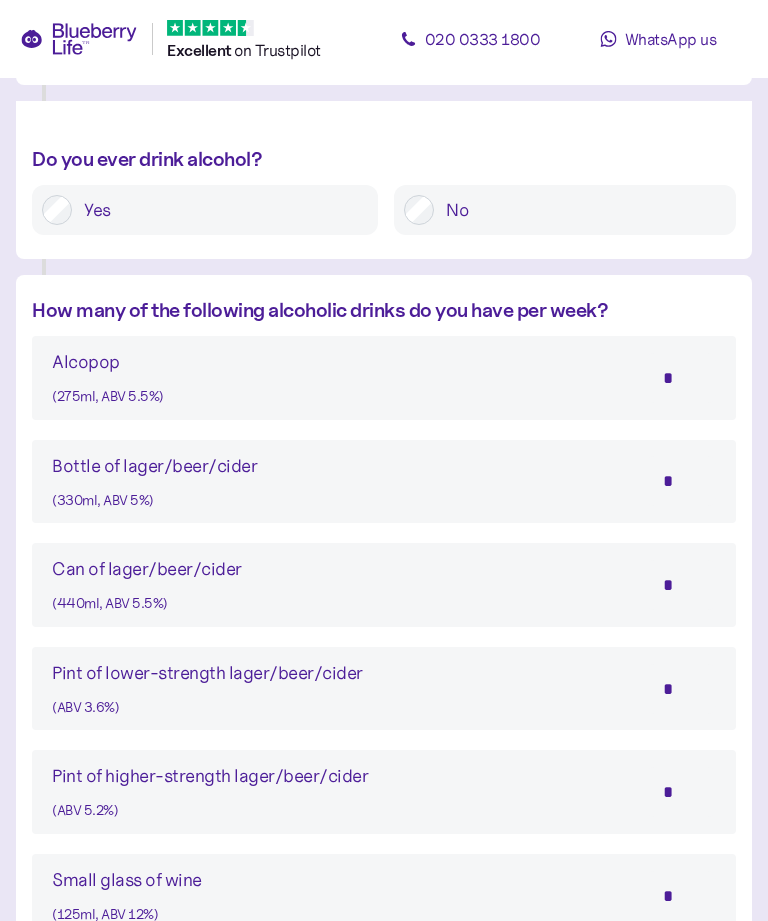 scroll, scrollTop: 978, scrollLeft: 0, axis: vertical 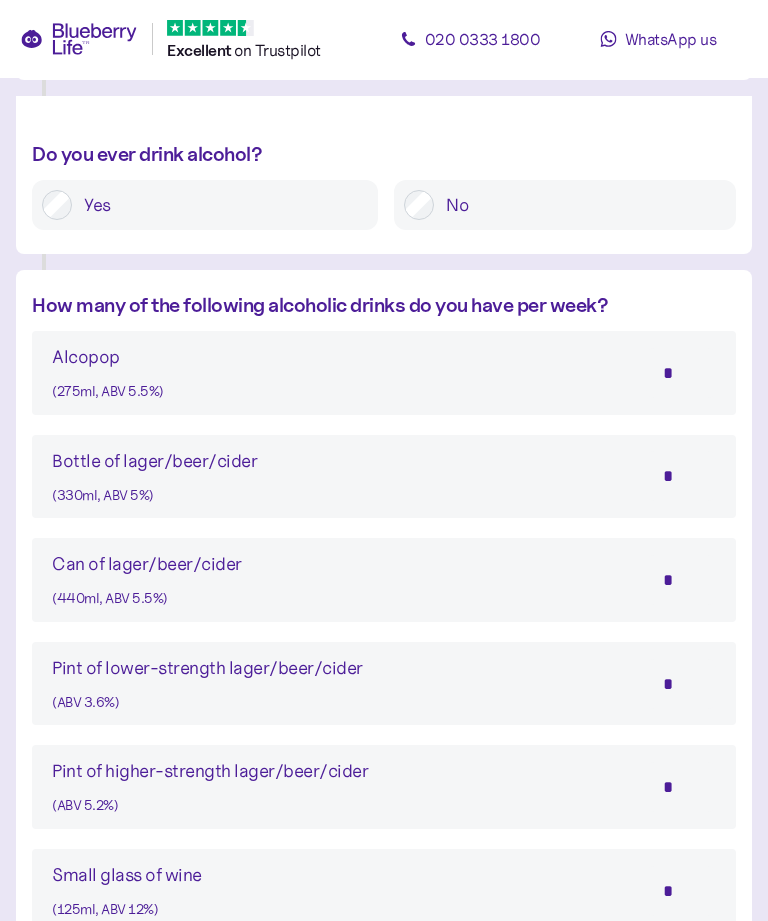 click on "Can of lager/beer/cider" at bounding box center (147, 564) 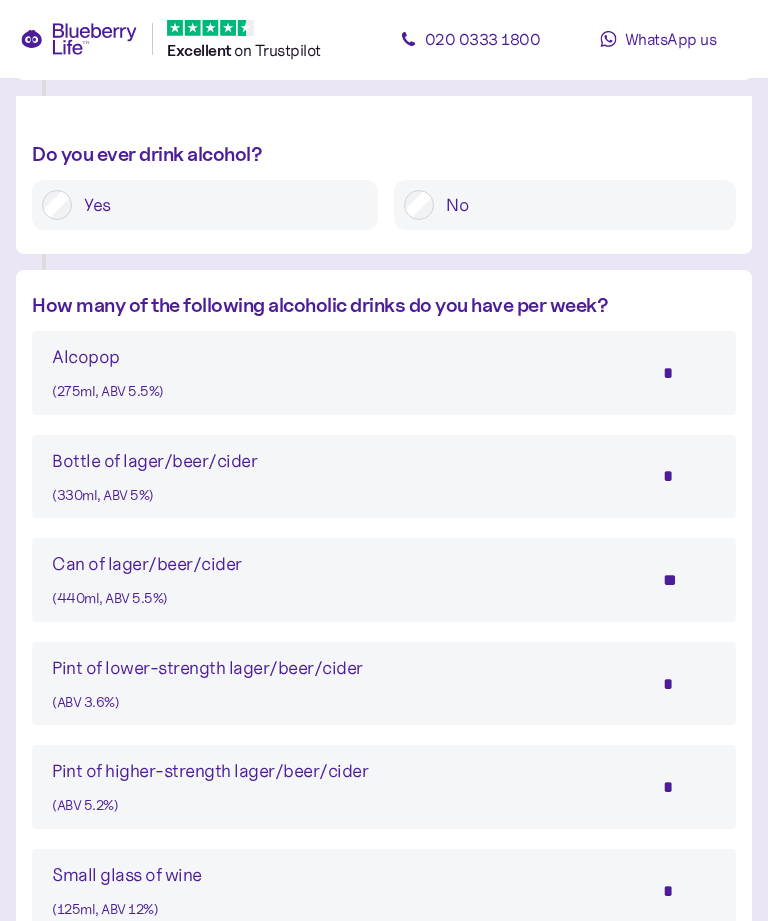 click on "1 About you 2 Insurance needs 3 Lifestyle It takes around [NUMBER] minutes to complete the application. Do you work in any of the following? Please select all that apply to you OR ‘none of the above’ if none of the options apply to you. Outside at heights over [NUMBER] metres ([NUMBER] ft) The Armed Forces or Reserves Flying as a pilot or a flight crew (Does not include cabin crew or flying in the Armed Forces) Motor sport driving or motorcycle riding Offshore in the oil, gas or fishing industry As full time bar staff or a landlord in a pub Underwater or underground, such as mining or tunnelling With explosives None of the above Do you ever drink alcohol? Yes No How many of the following alcoholic drinks do you have per week? Alcopop ([NUMBER]ml, ABV [NUMBER]%) * Bottle of lager/beer/cider ([NUMBER]ml, ABV [NUMBER]%) * Can of lager/beer/cider ([NUMBER]ml, ABV [NUMBER]%) ** Pint of lower-strength lager/beer/cider (ABV [NUMBER]%) * Pint of higher-strength lager/beer/cider (ABV [NUMBER]%) * Small glass of wine ([NUMBER]ml, ABV [NUMBER]%) * Standard glass of wine * * *" at bounding box center (384, 507) 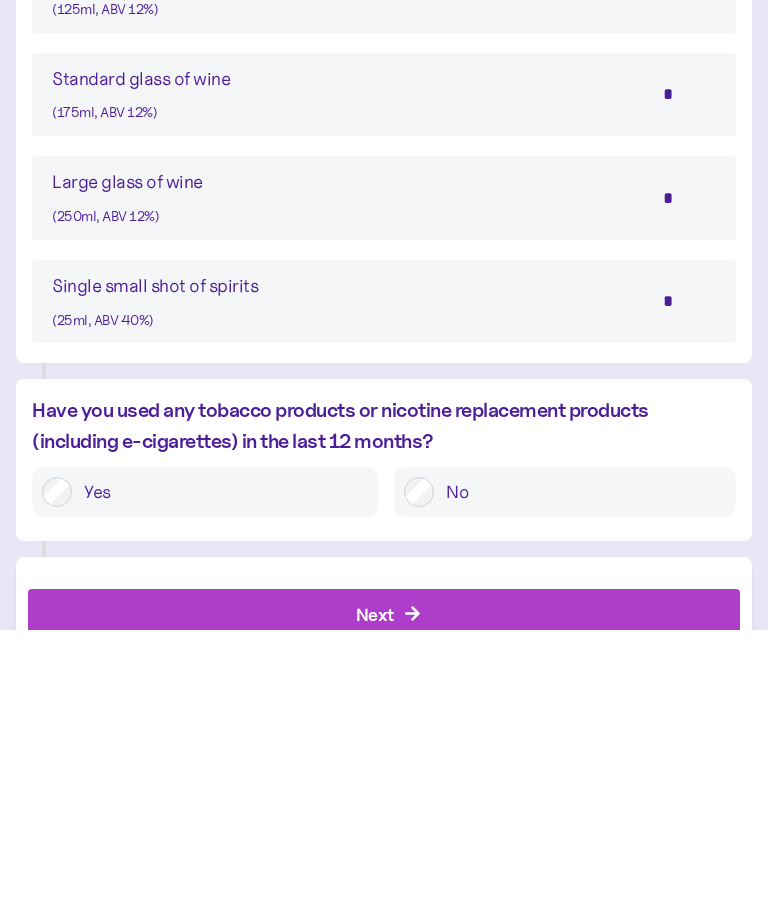 scroll, scrollTop: 1657, scrollLeft: 0, axis: vertical 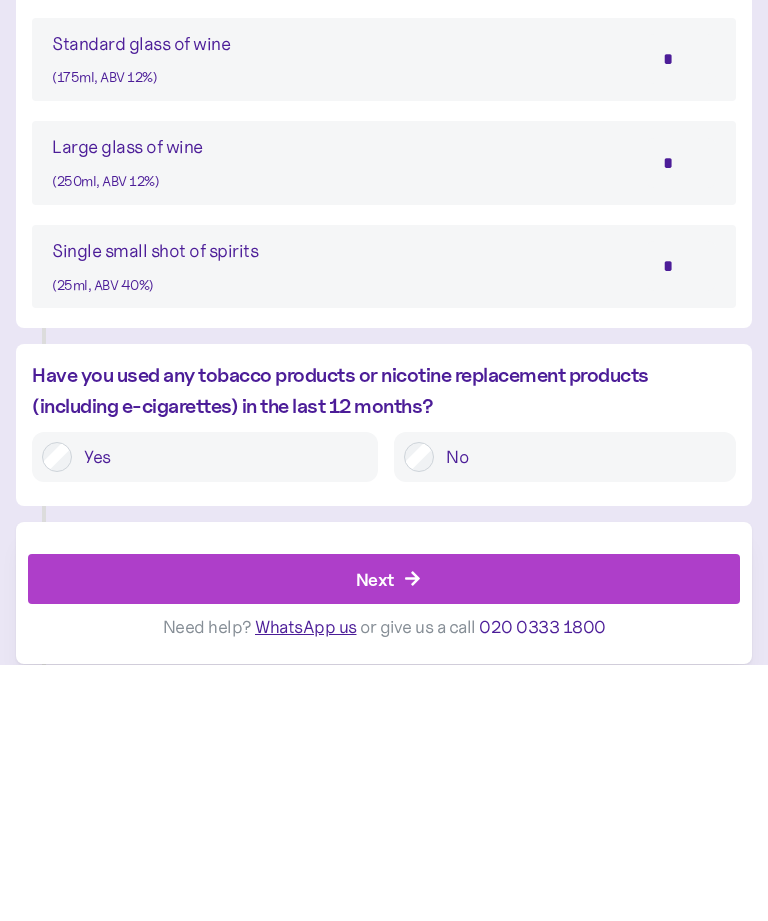type on "*" 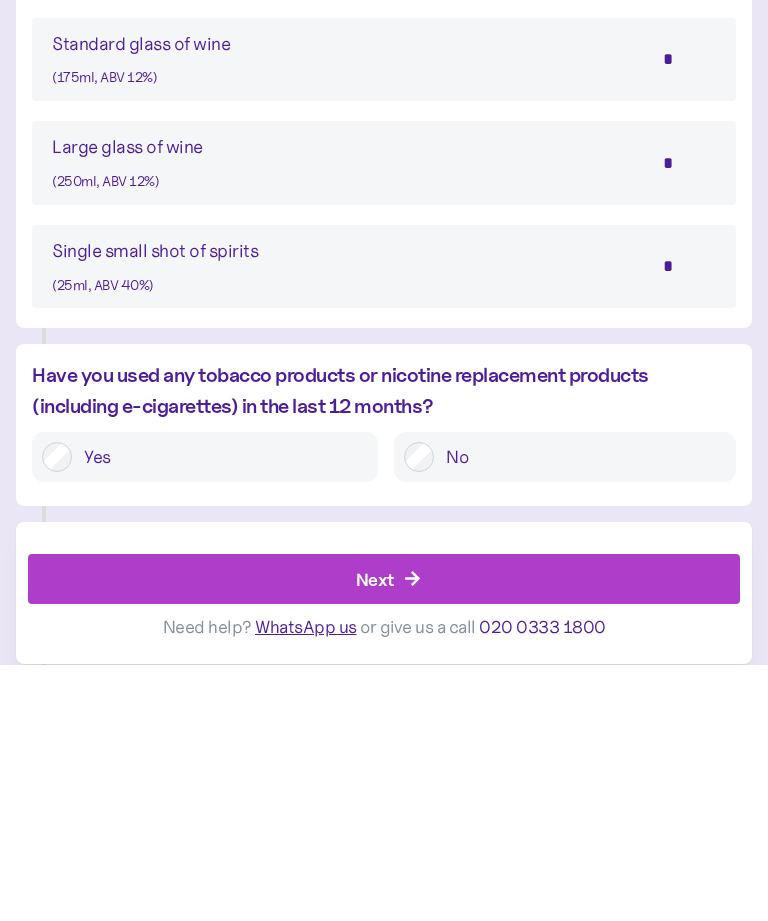 scroll, scrollTop: 1849, scrollLeft: 0, axis: vertical 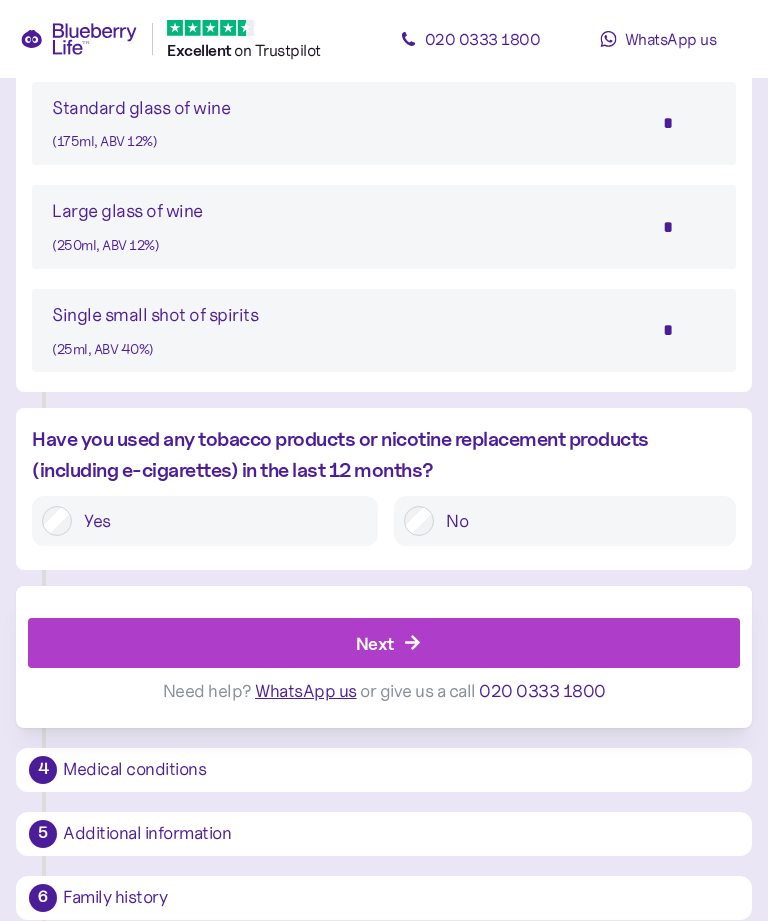 click on "Next" at bounding box center [375, 643] 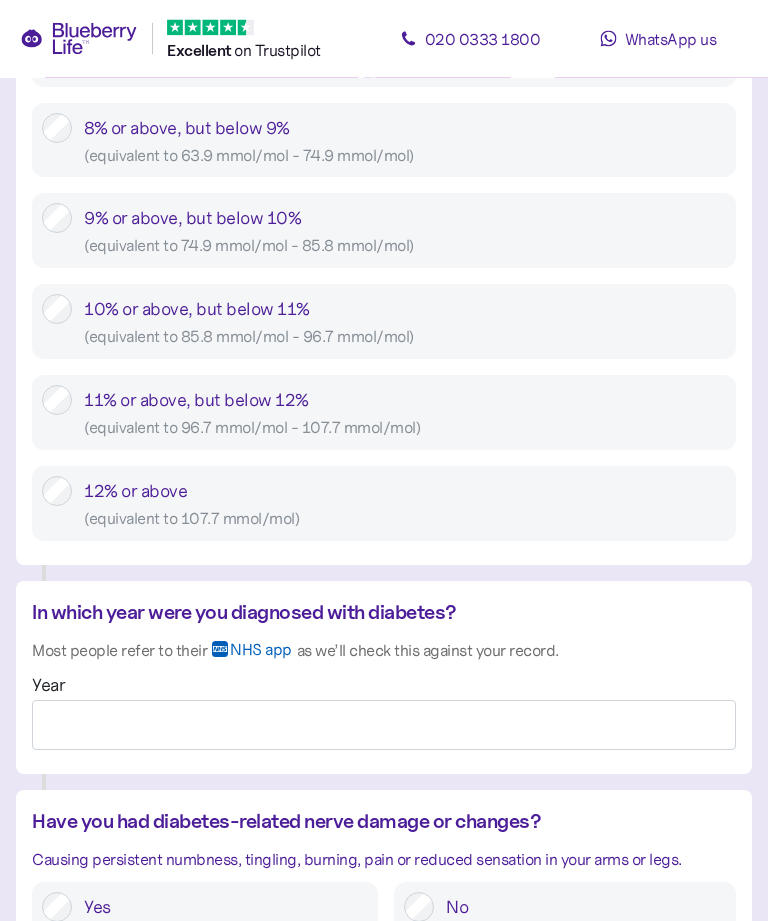 scroll, scrollTop: 1311, scrollLeft: 0, axis: vertical 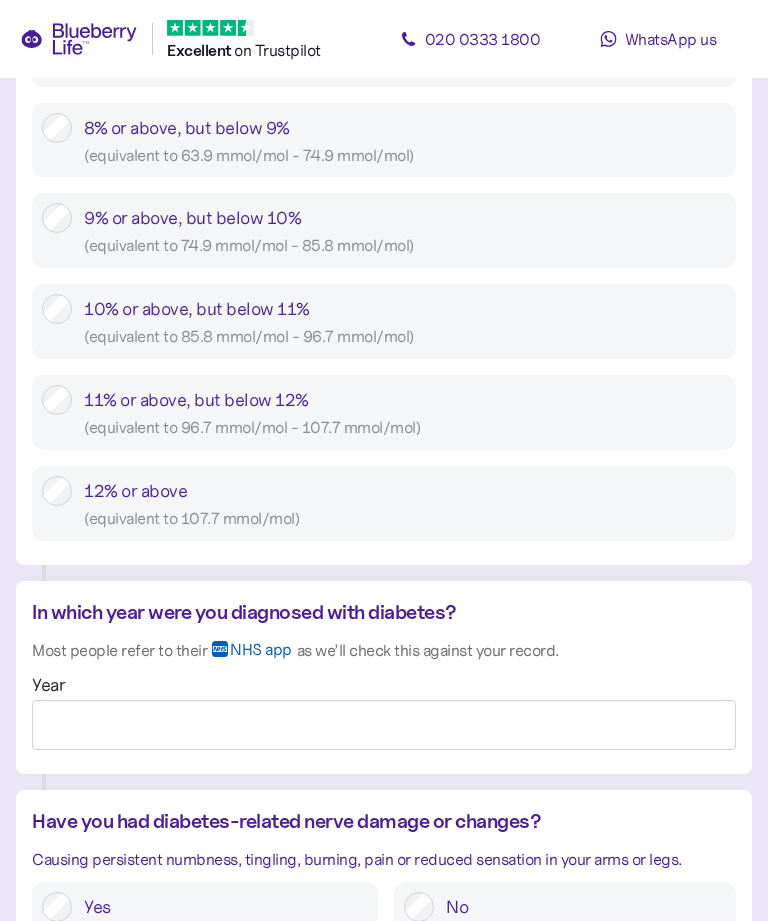 click on "( equivalent to 107.7 mmol/mol )" at bounding box center [405, 518] 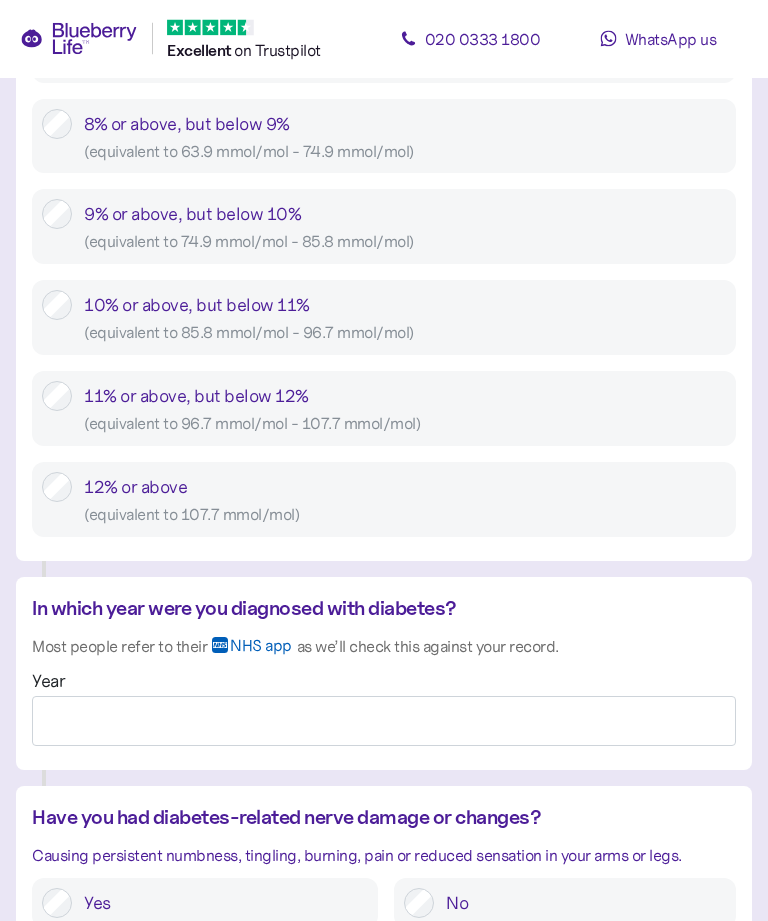 scroll, scrollTop: 1360, scrollLeft: 0, axis: vertical 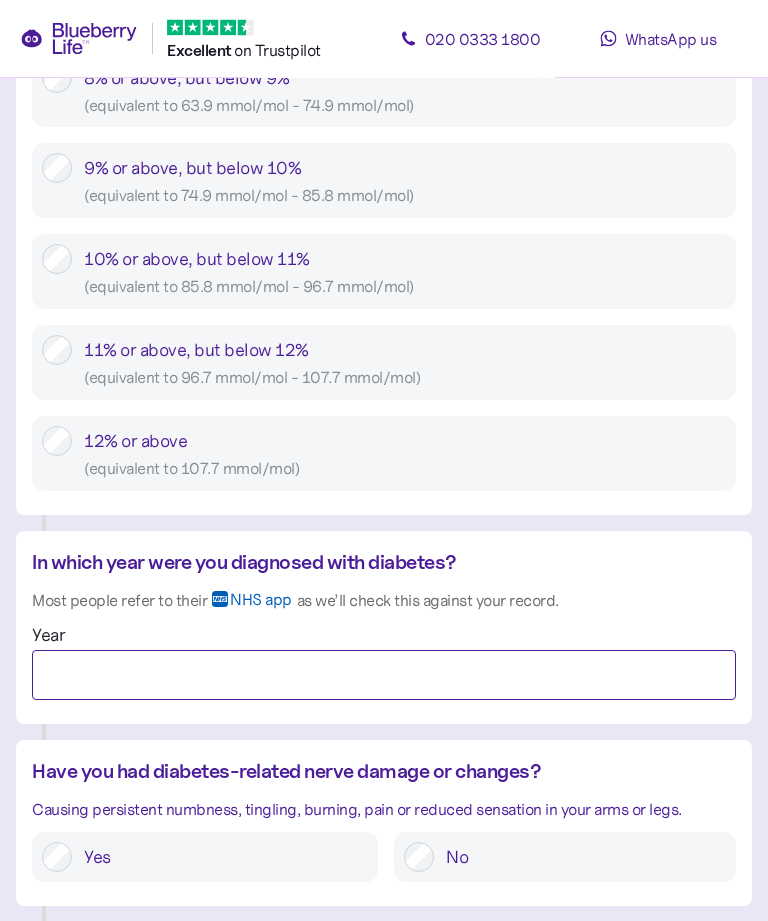 click on "Year" at bounding box center (384, 676) 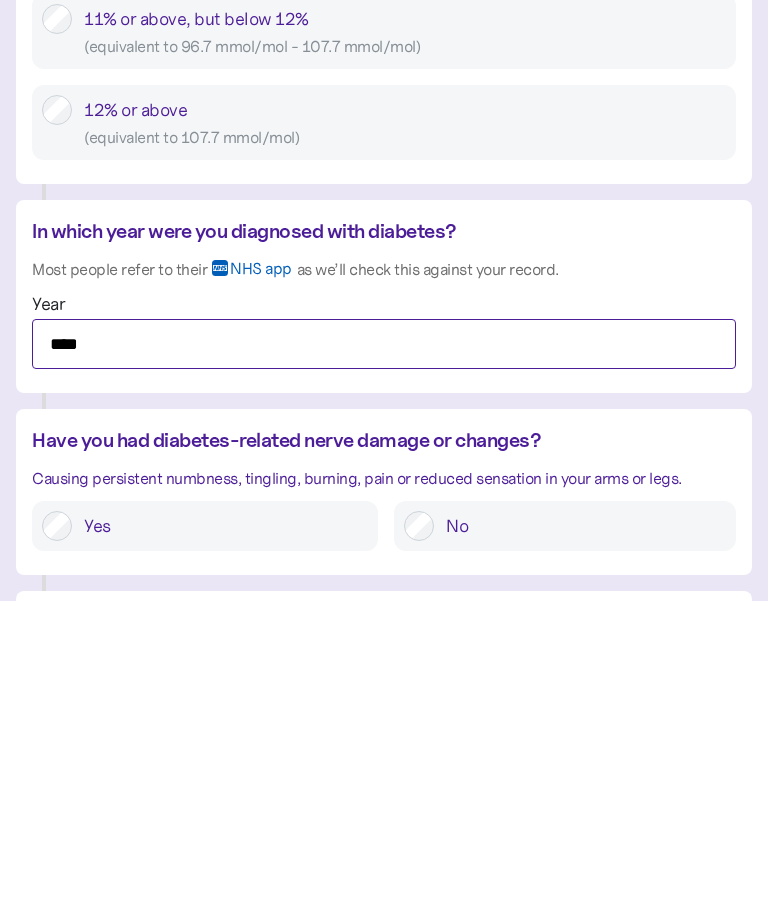 type on "****" 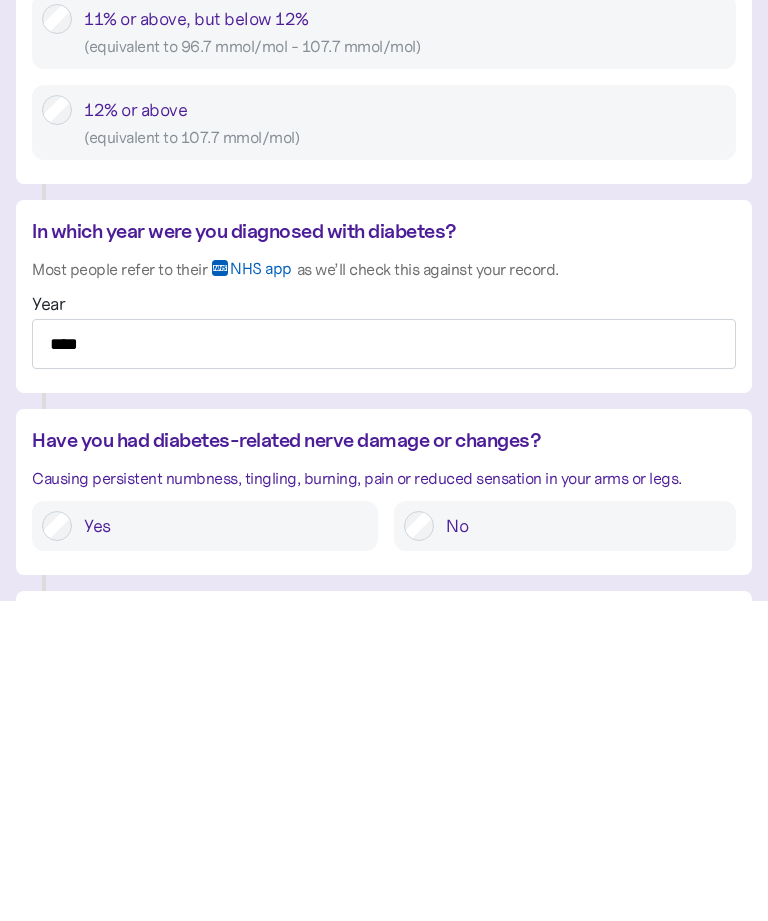 click on "No" at bounding box center (580, 846) 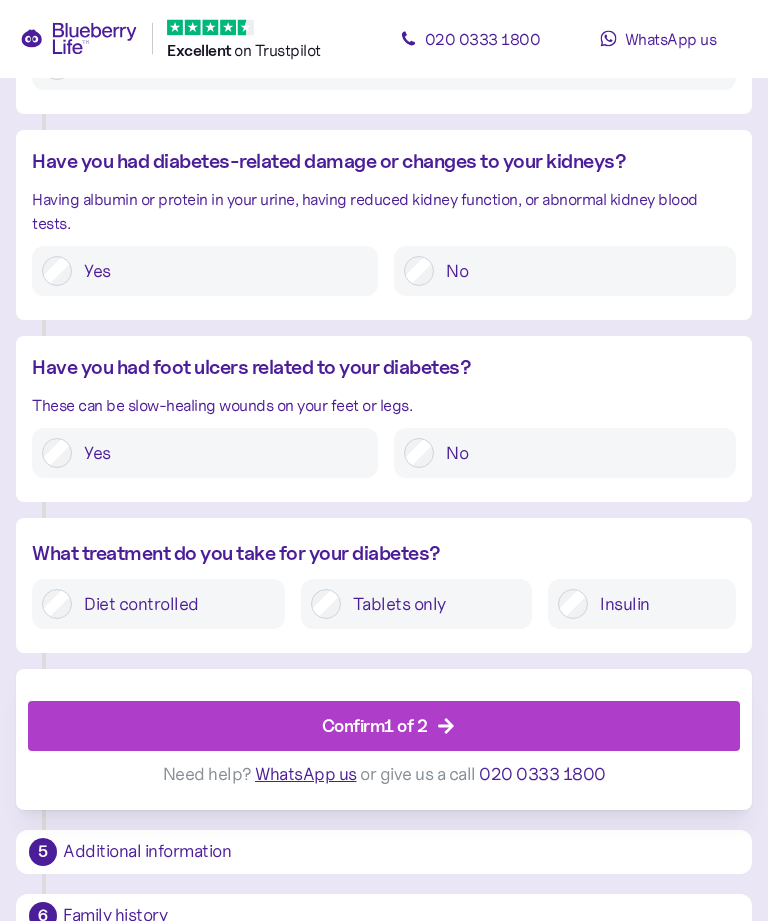 scroll, scrollTop: 2486, scrollLeft: 0, axis: vertical 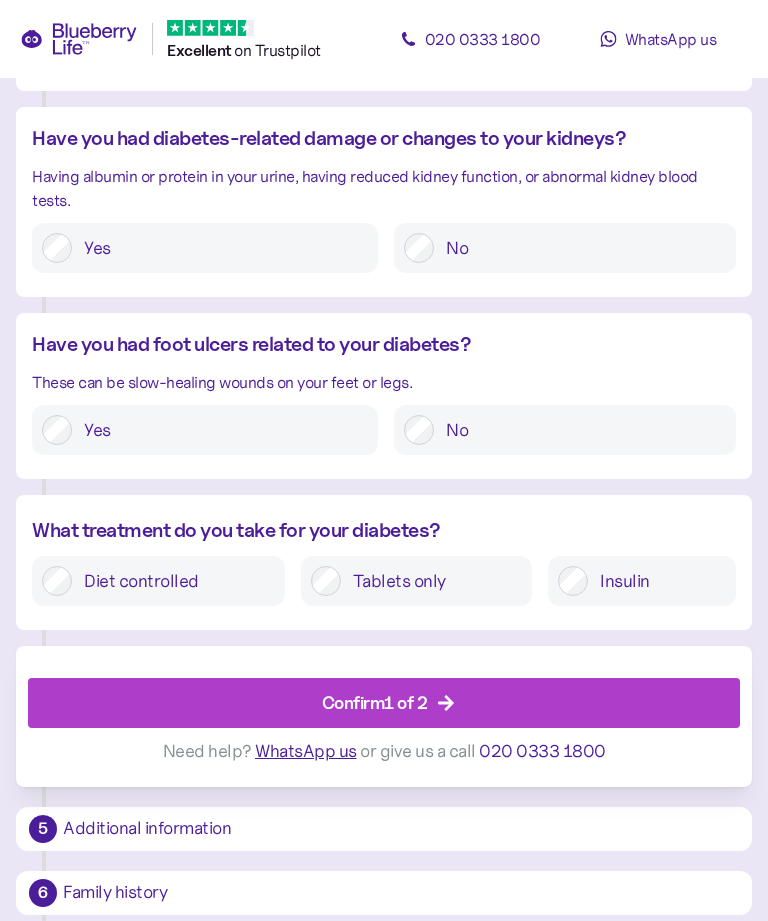 click on "Confirm  1 of 2" at bounding box center (375, 702) 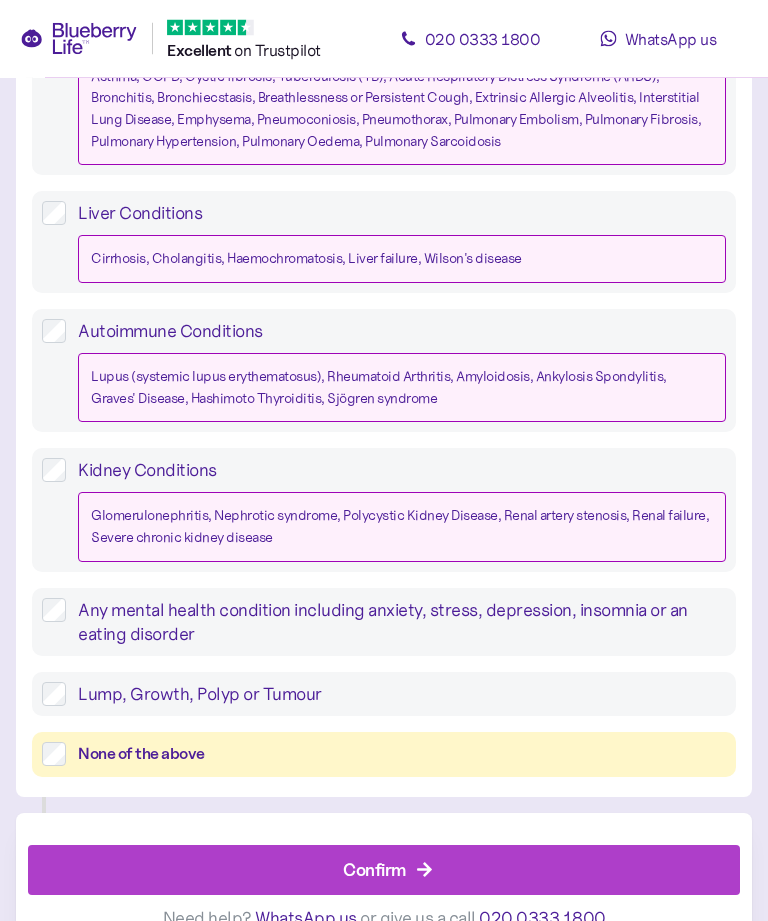 scroll, scrollTop: 166, scrollLeft: 0, axis: vertical 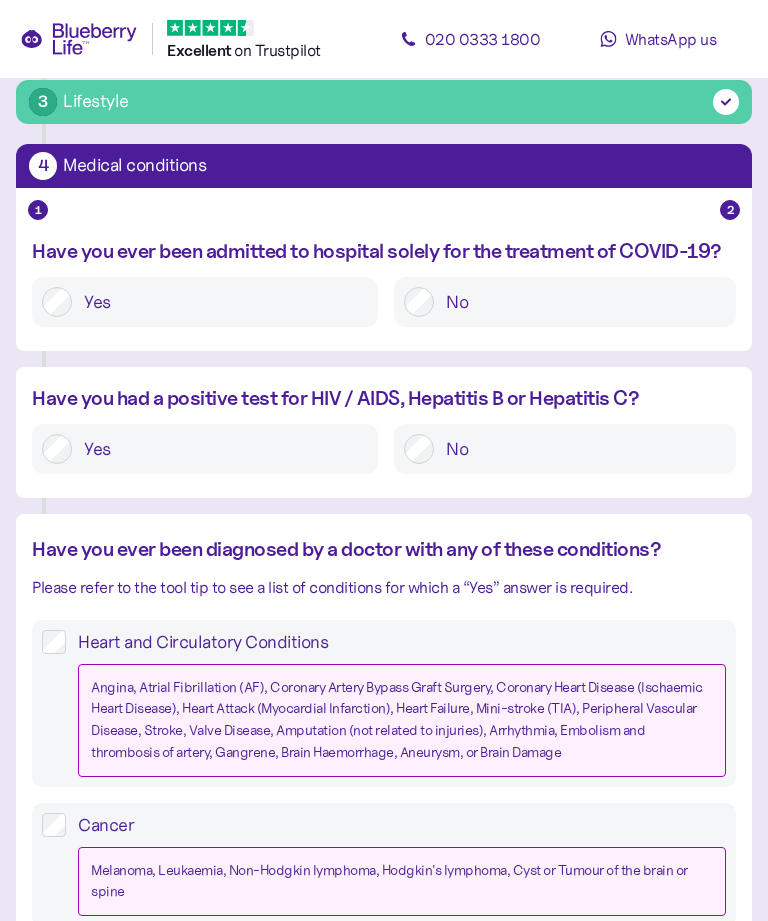 click on "Please refer to the tool tip to see a list of conditions for which a “Yes” answer is required." at bounding box center [384, 587] 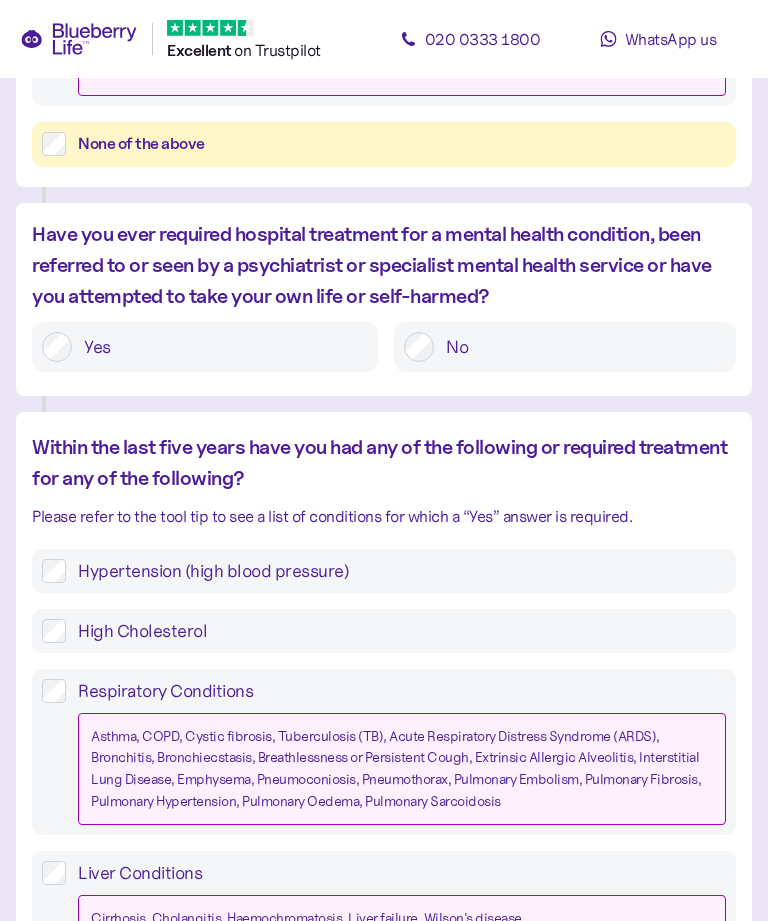 scroll, scrollTop: 1248, scrollLeft: 0, axis: vertical 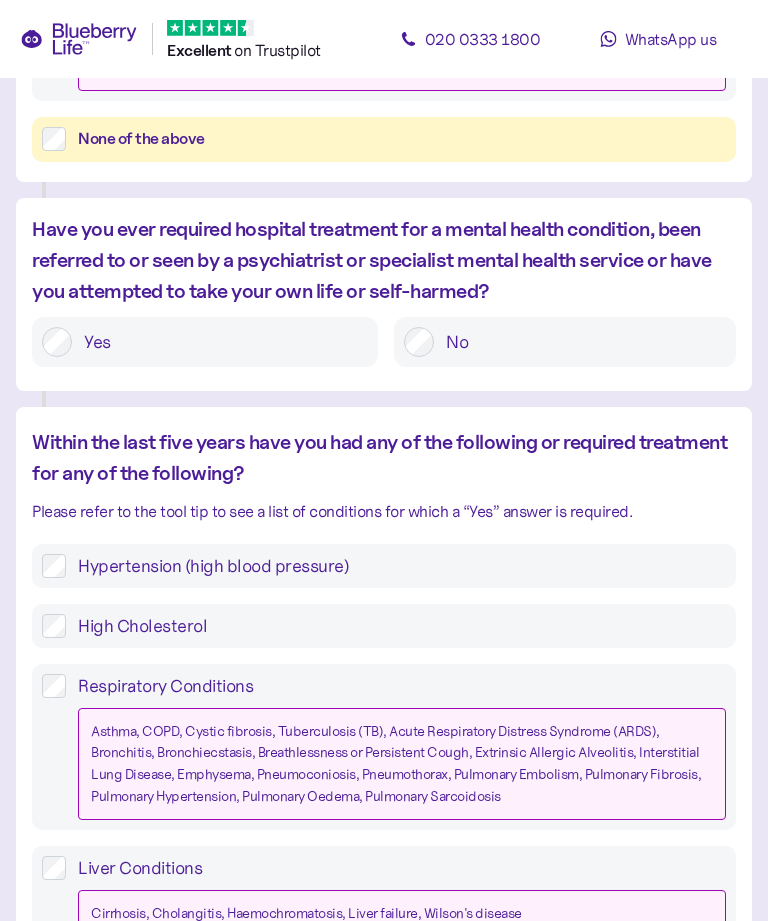 click on "Hypertension (high blood pressure)" at bounding box center [396, 566] 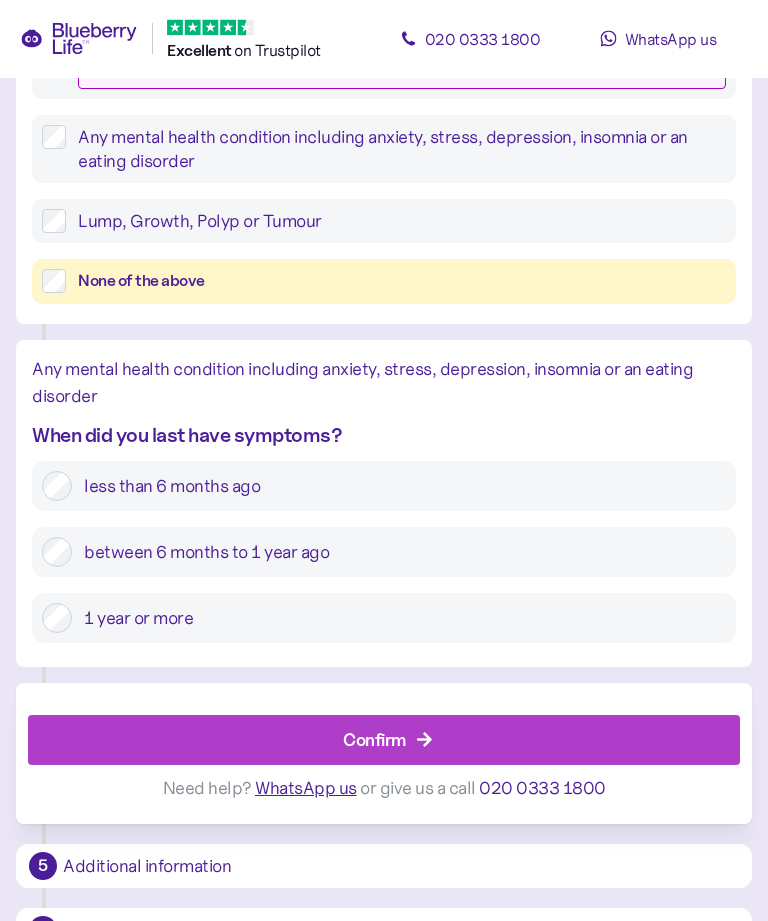 scroll, scrollTop: 2411, scrollLeft: 0, axis: vertical 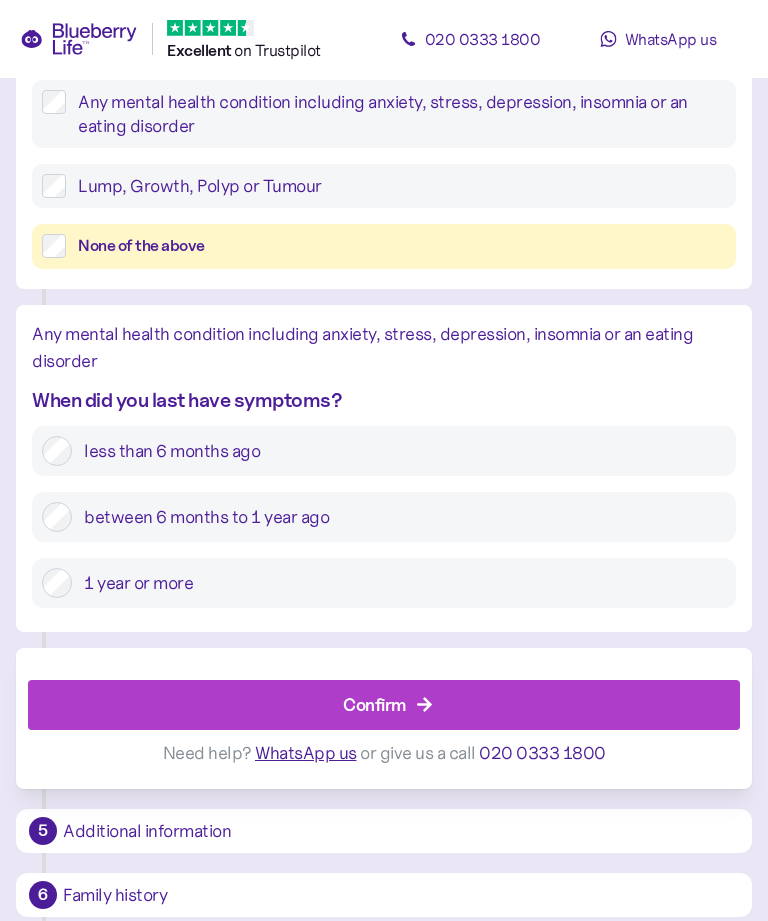 click on "Confirm" at bounding box center (374, 704) 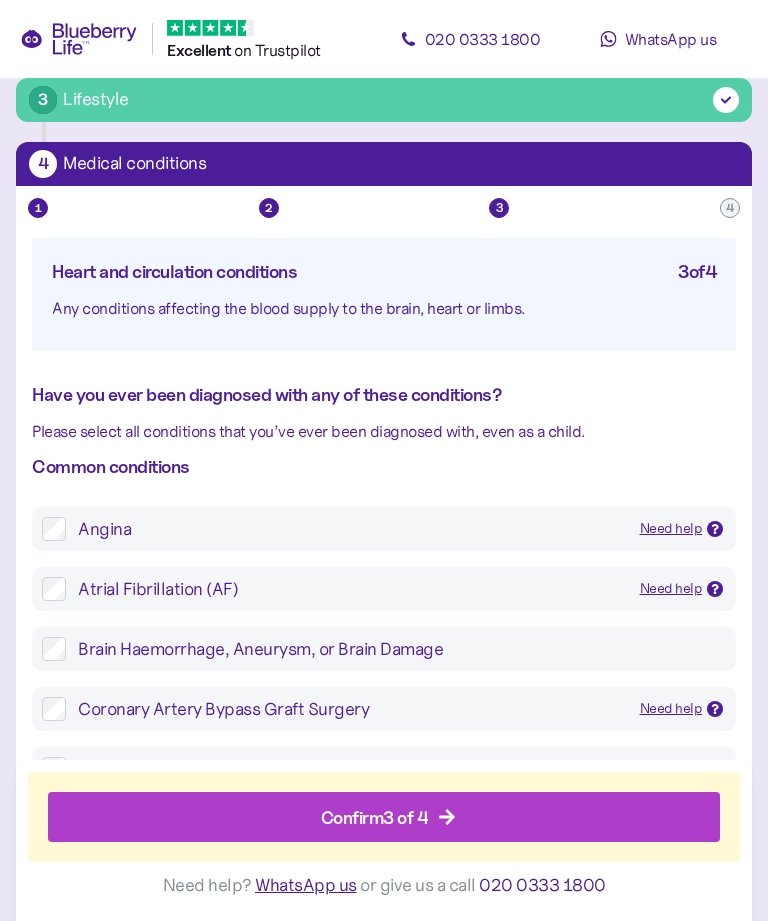 scroll, scrollTop: 189, scrollLeft: 0, axis: vertical 